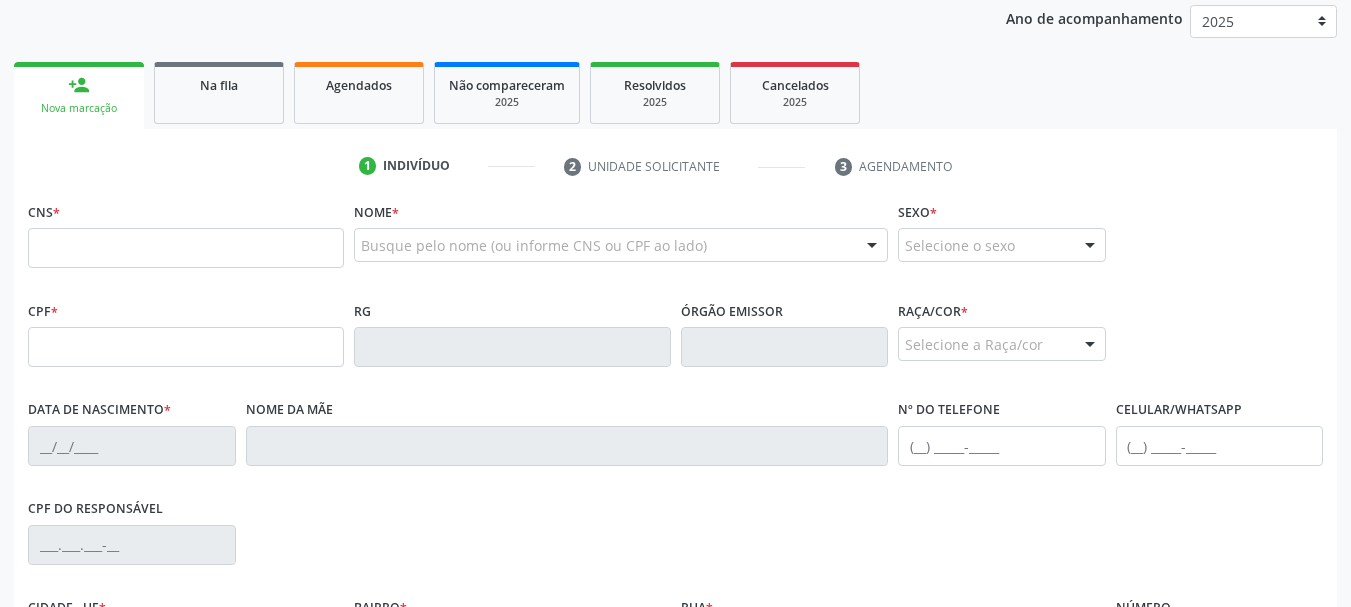 scroll, scrollTop: 0, scrollLeft: 0, axis: both 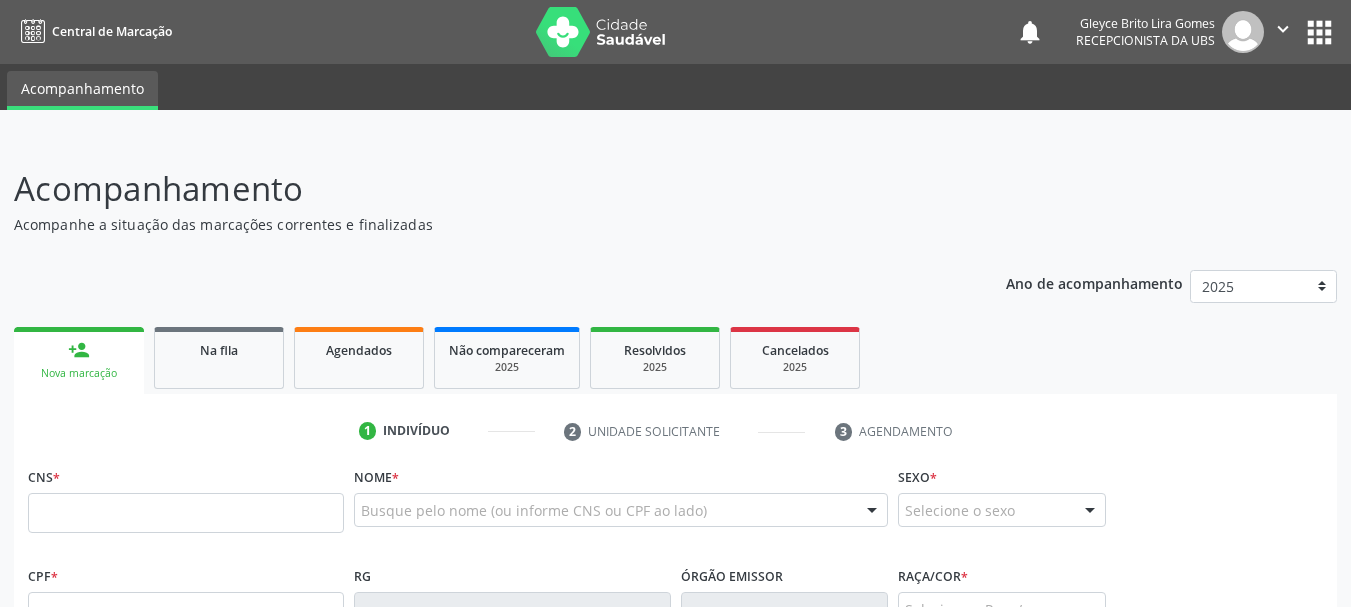 click at bounding box center [186, 513] 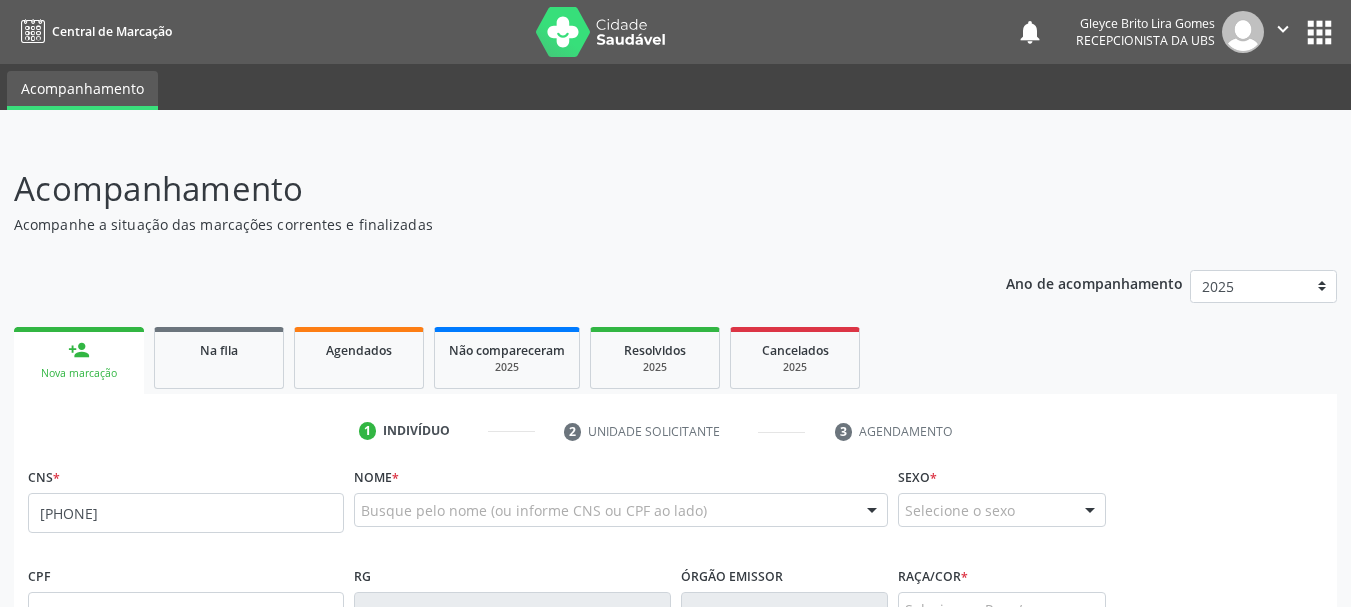 click on "Ano de acompanhamento
[YEAR]
person_add
Nova marcação
Na fila   Agendados   Não compareceram
[YEAR]
Resolvidos
[YEAR]
Cancelados
[YEAR]
1
Indivíduo
2
Unidade solicitante
3
Agendamento
CNS
*
[PHONE]
Nome
*
Busque pelo nome (ou informe CNS ou CPF ao lado)
Nenhum resultado encontrado para: "   "
Digite o nome
Sexo
*
Selecione o sexo
Masculino   Feminino
Nenhum resultado encontrado para: "   "
Não há nenhuma opção para ser exibida.
CPF
RG
Órgão emissor
Raça/cor
*
Selecione a Raça/cor
01 - Branca   02 - Preta" at bounding box center [675, 677] 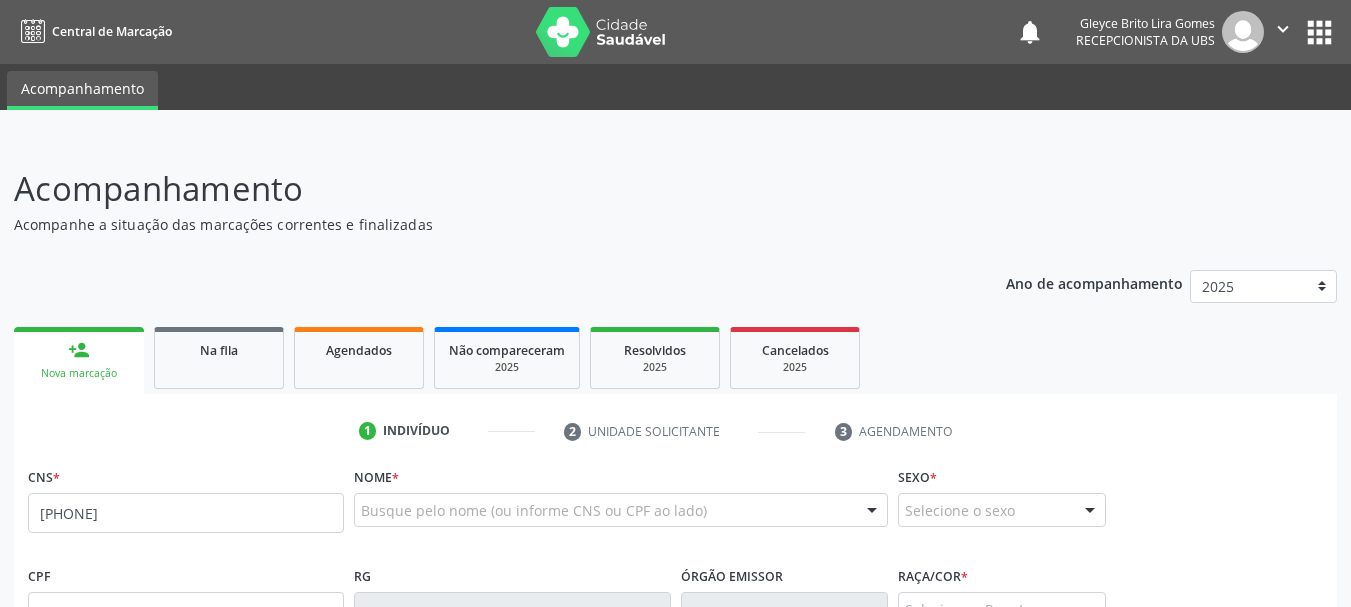 scroll, scrollTop: 100, scrollLeft: 0, axis: vertical 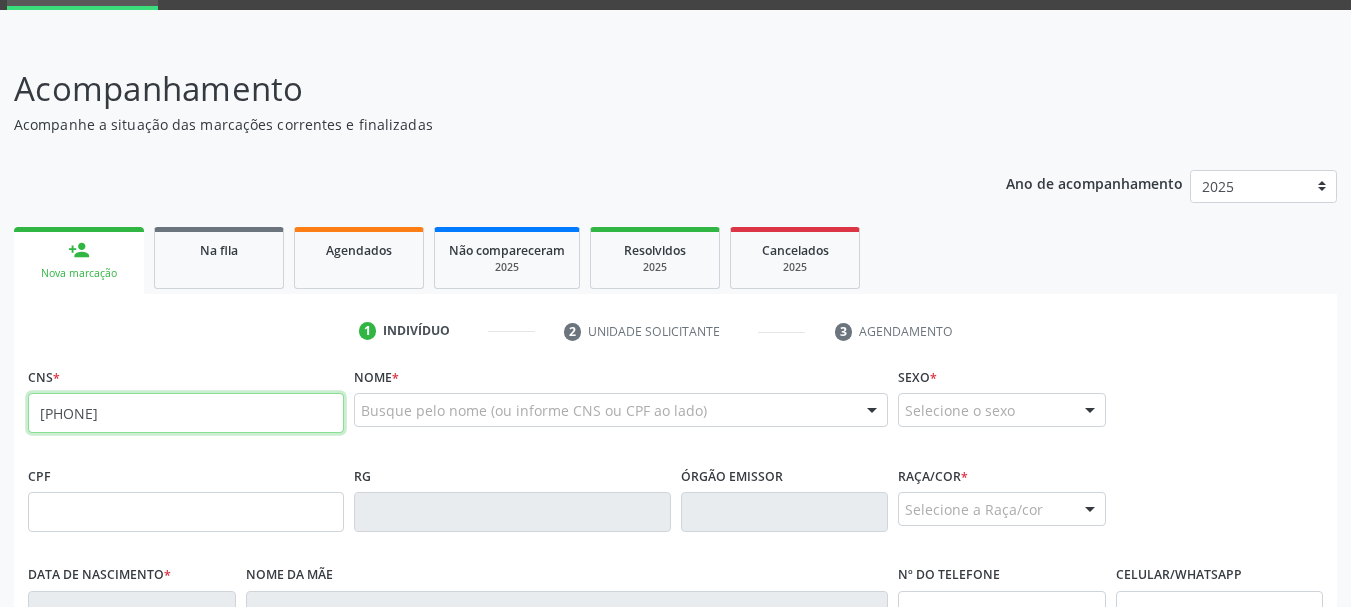 click on "[PHONE]" at bounding box center [186, 413] 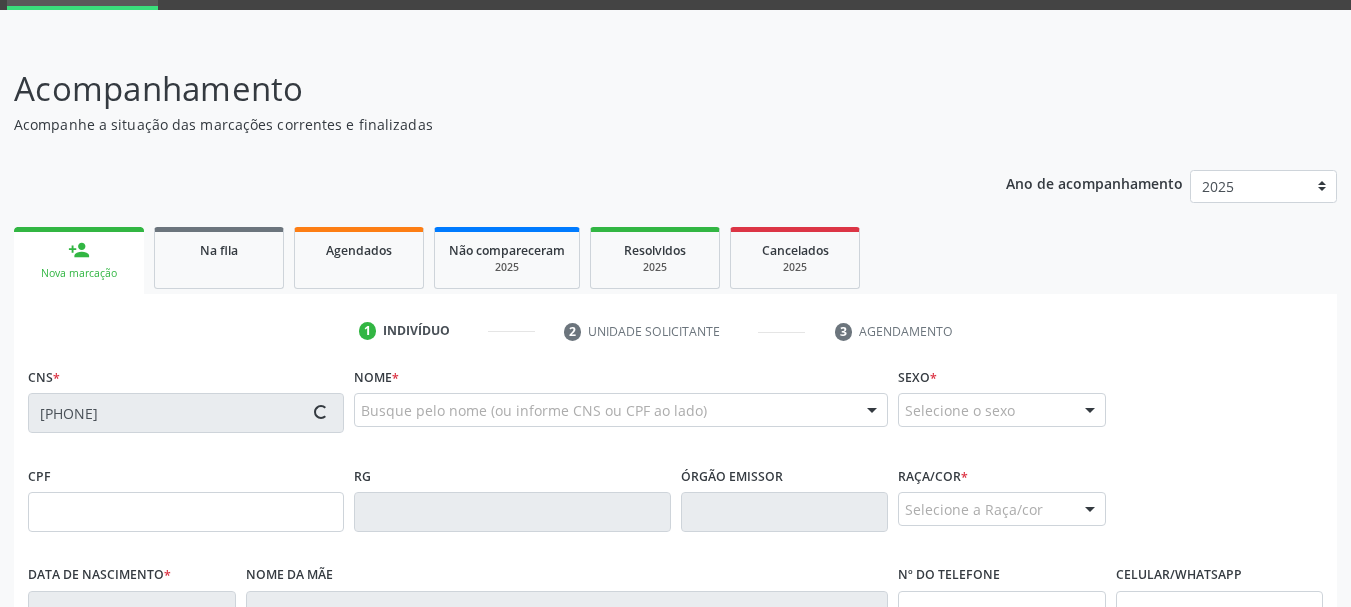 scroll, scrollTop: 200, scrollLeft: 0, axis: vertical 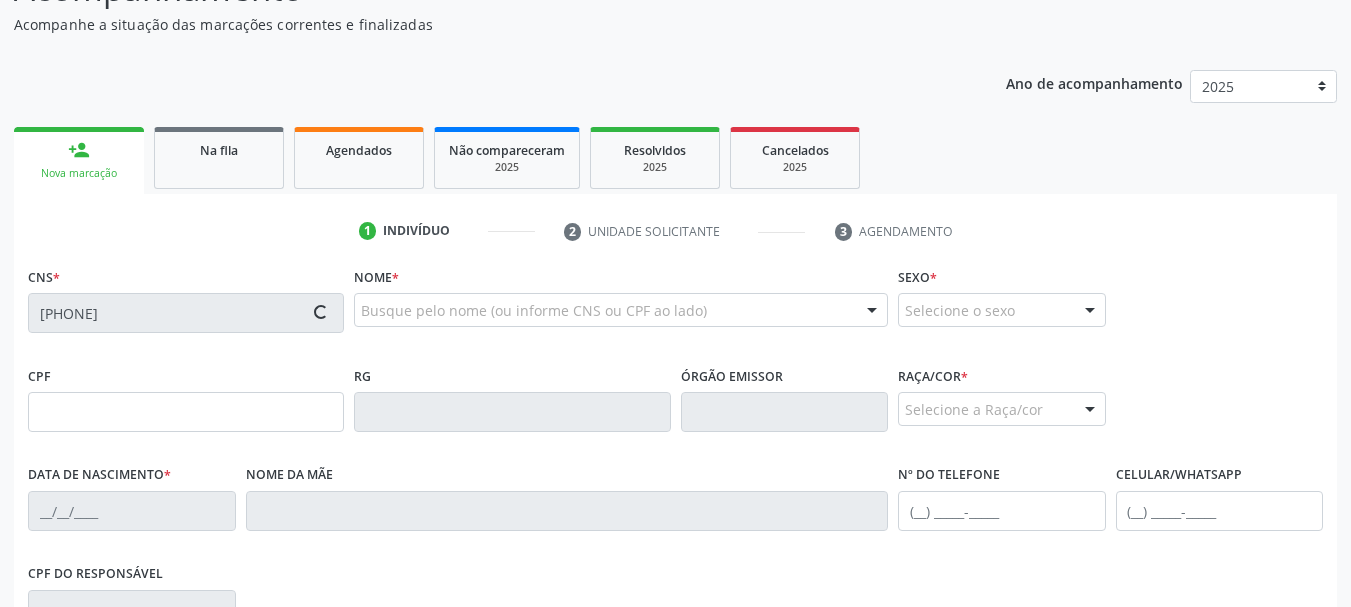 type on "[CPF]" 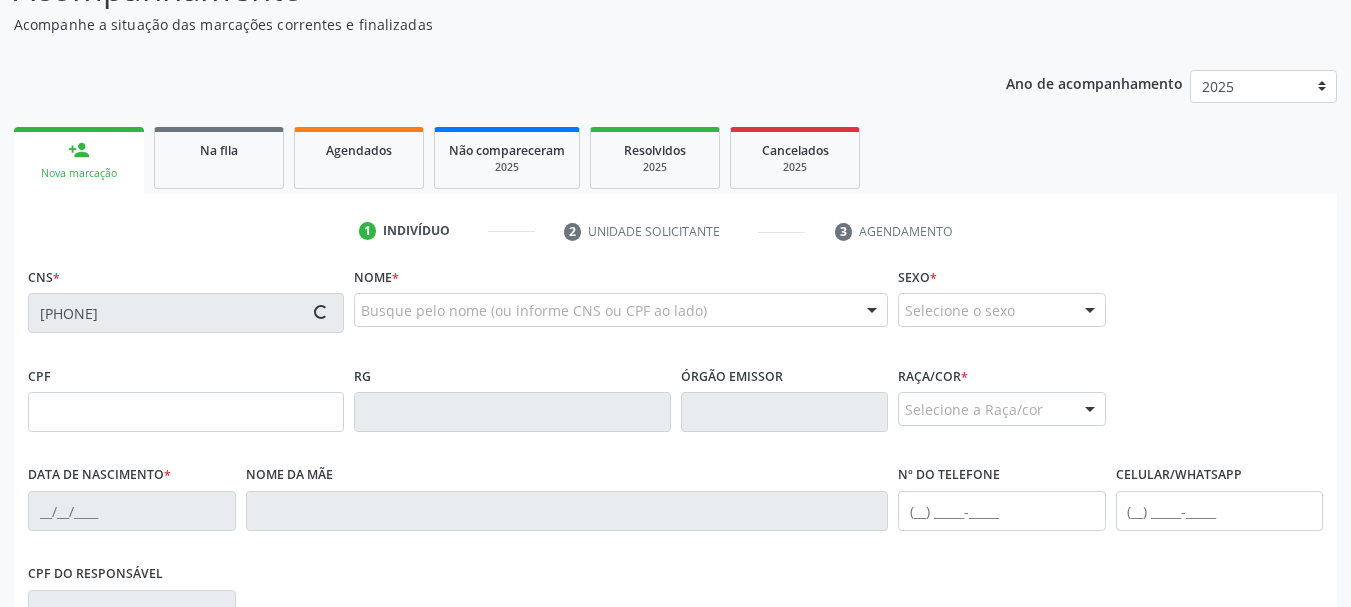 type on "[DATE]" 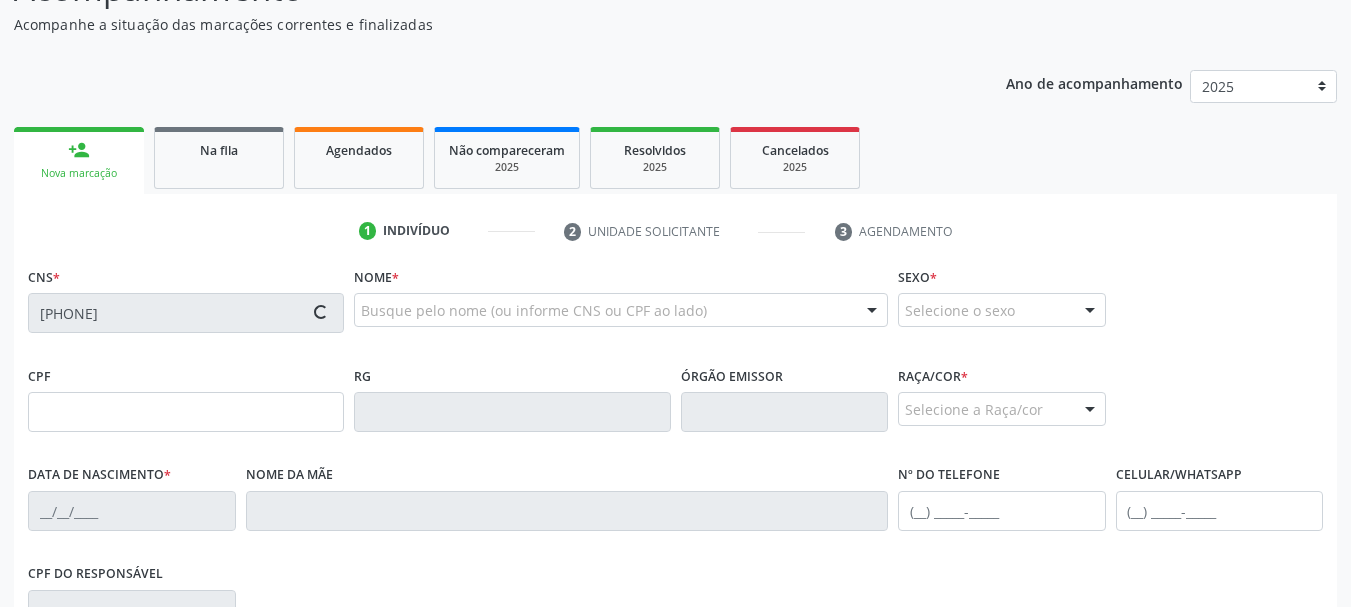 type on "[FIRST] [LAST] Santos" 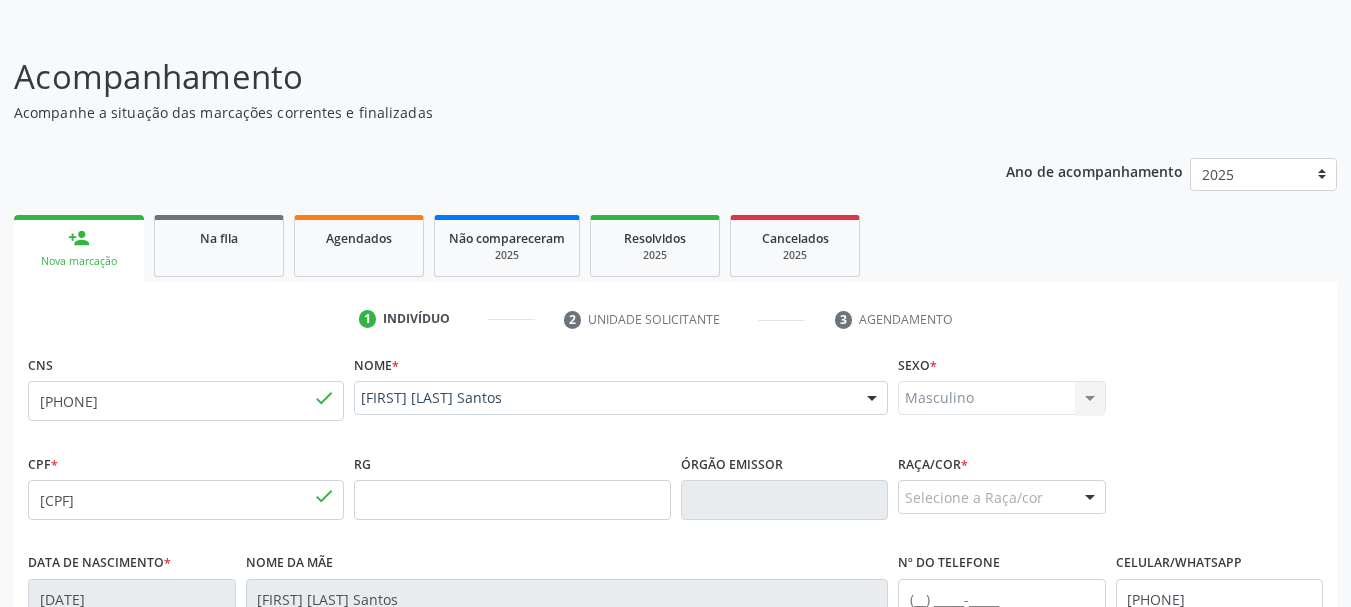 scroll, scrollTop: 105, scrollLeft: 0, axis: vertical 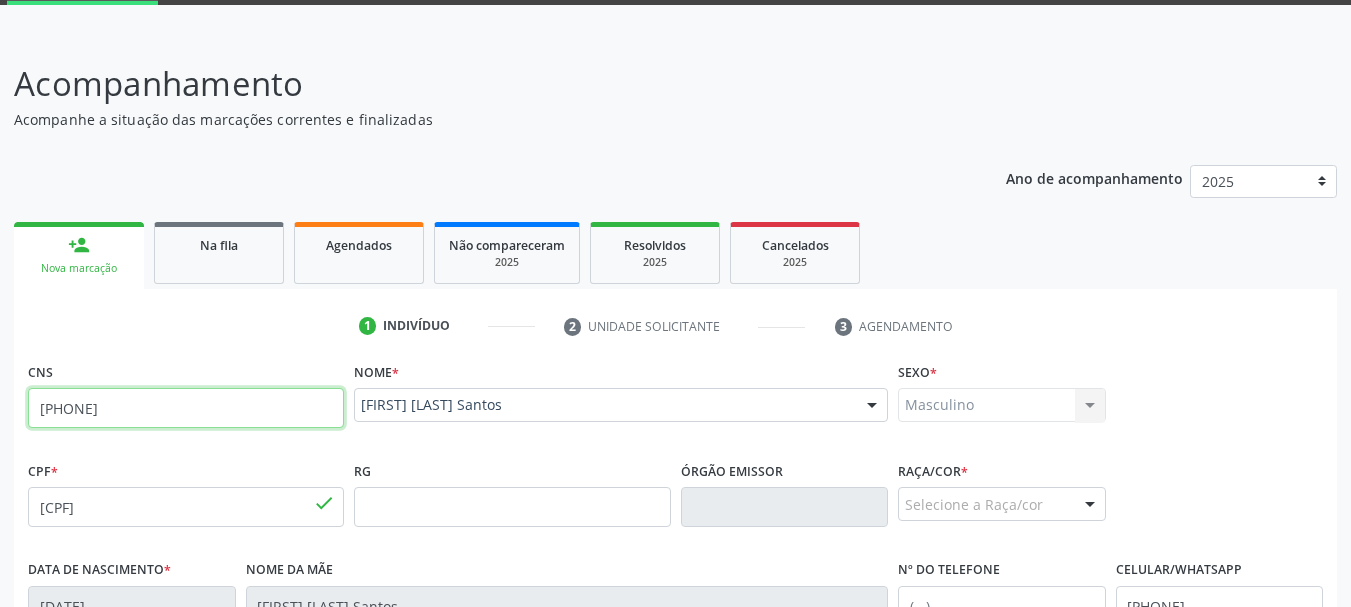 drag, startPoint x: 190, startPoint y: 410, endPoint x: 0, endPoint y: 438, distance: 192.05208 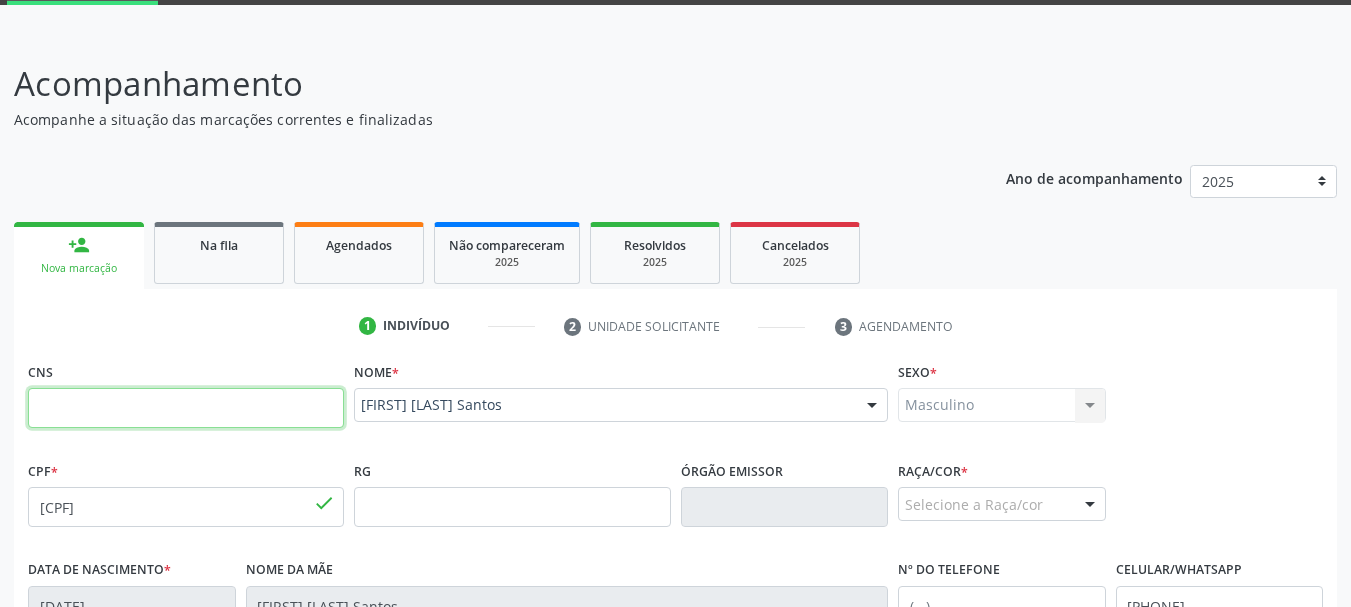 paste on "[PHONE]" 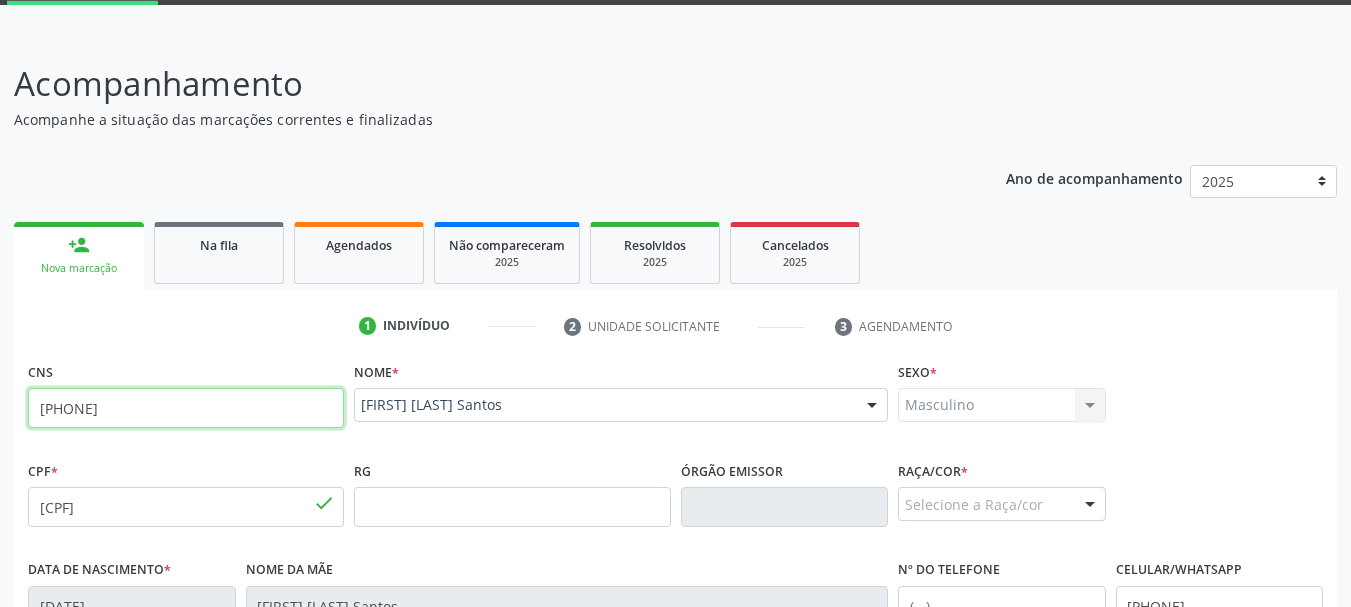 type on "[PHONE]" 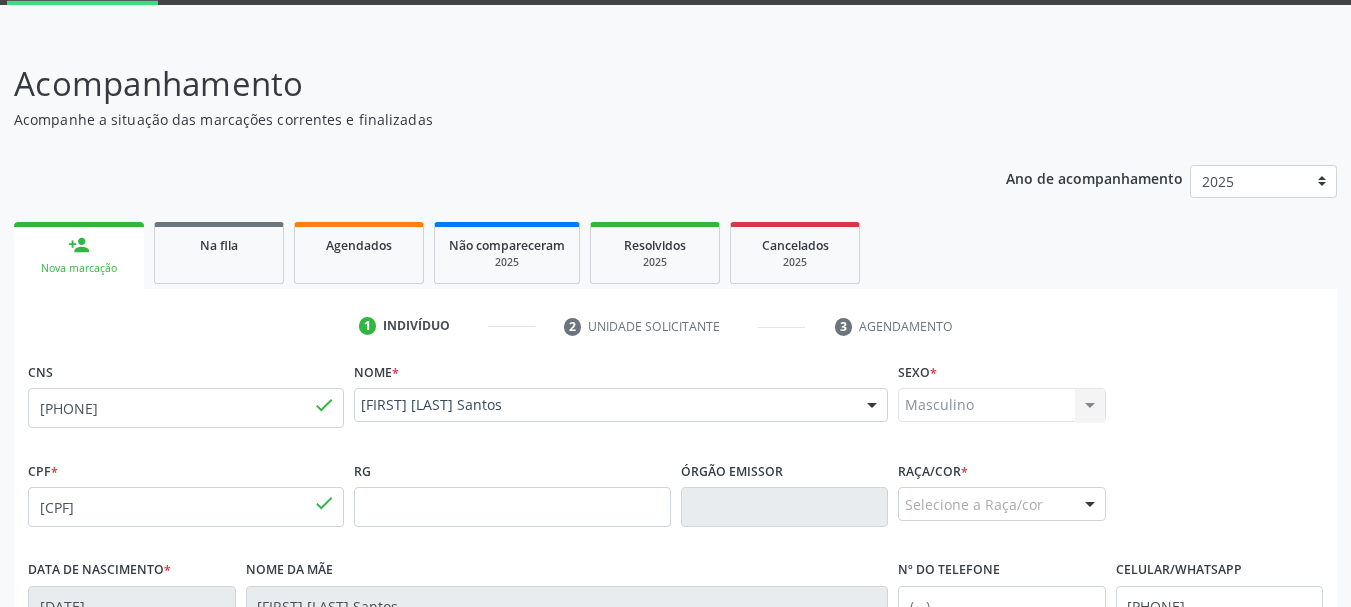 click on "Nova marcação" at bounding box center [79, 268] 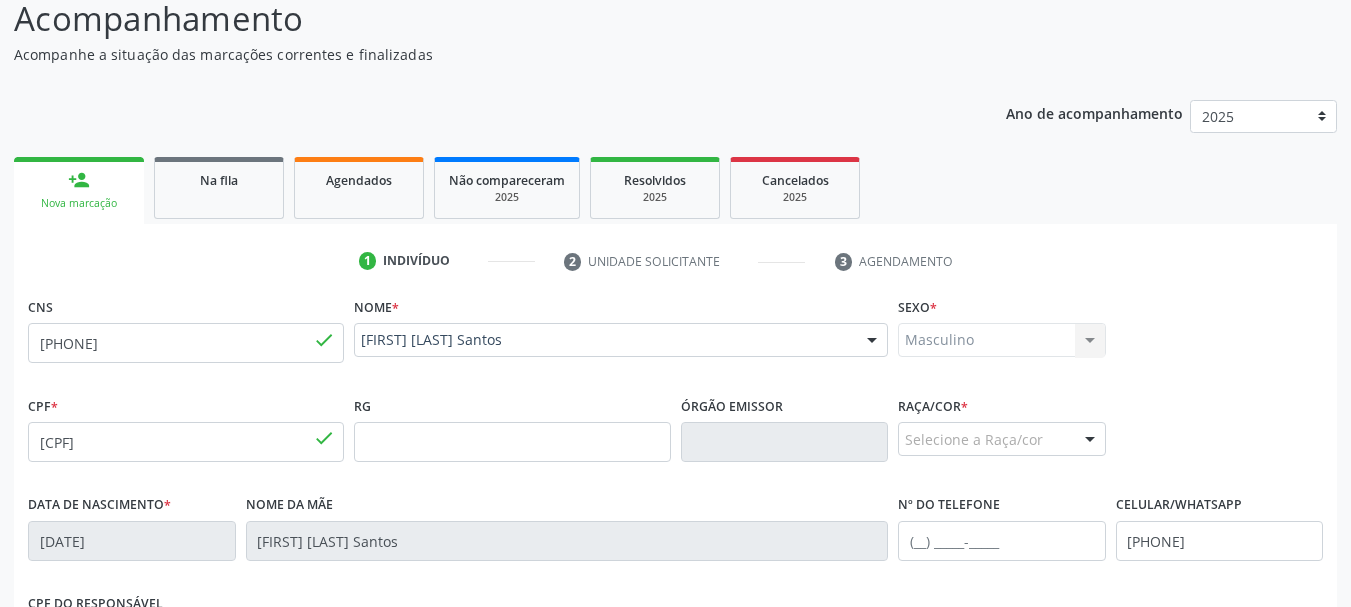 scroll, scrollTop: 205, scrollLeft: 0, axis: vertical 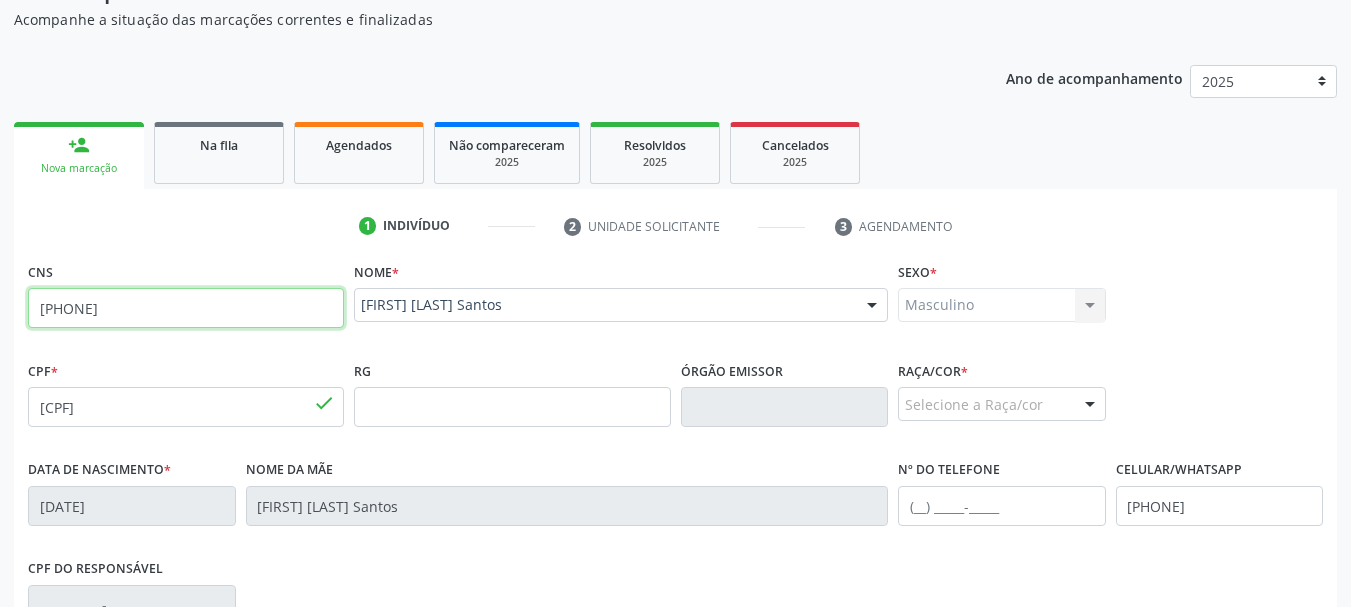 click on "[PHONE]" at bounding box center (186, 308) 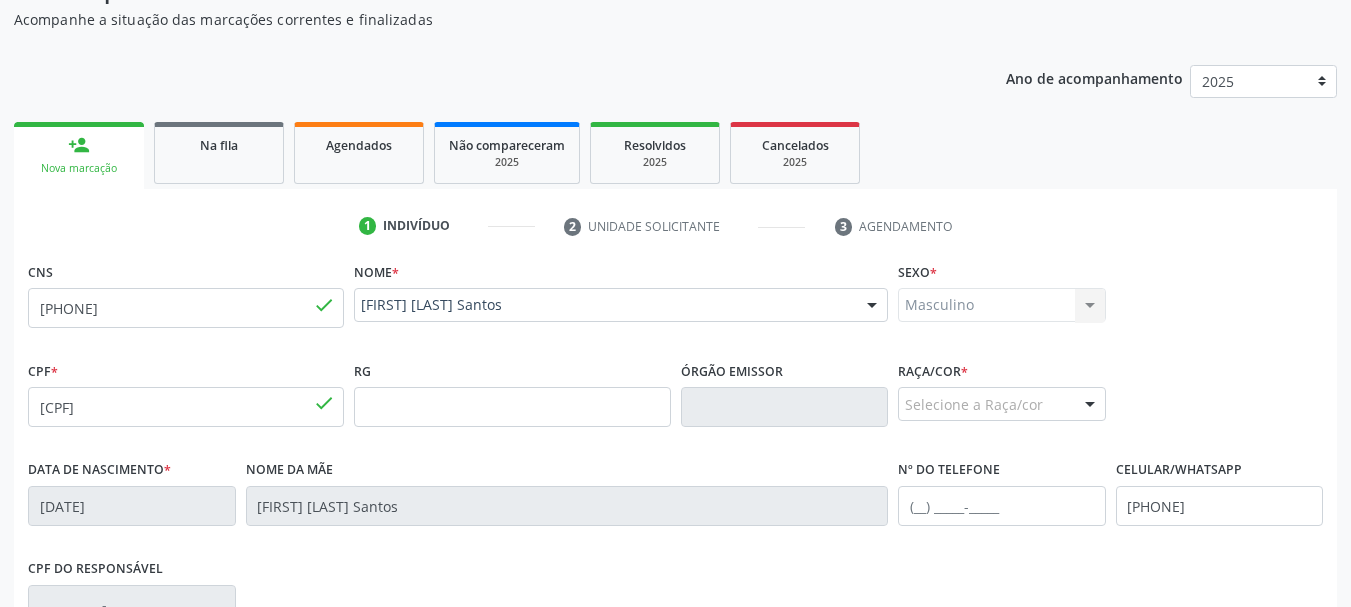 click on "person_add
Nova marcação" at bounding box center (79, 155) 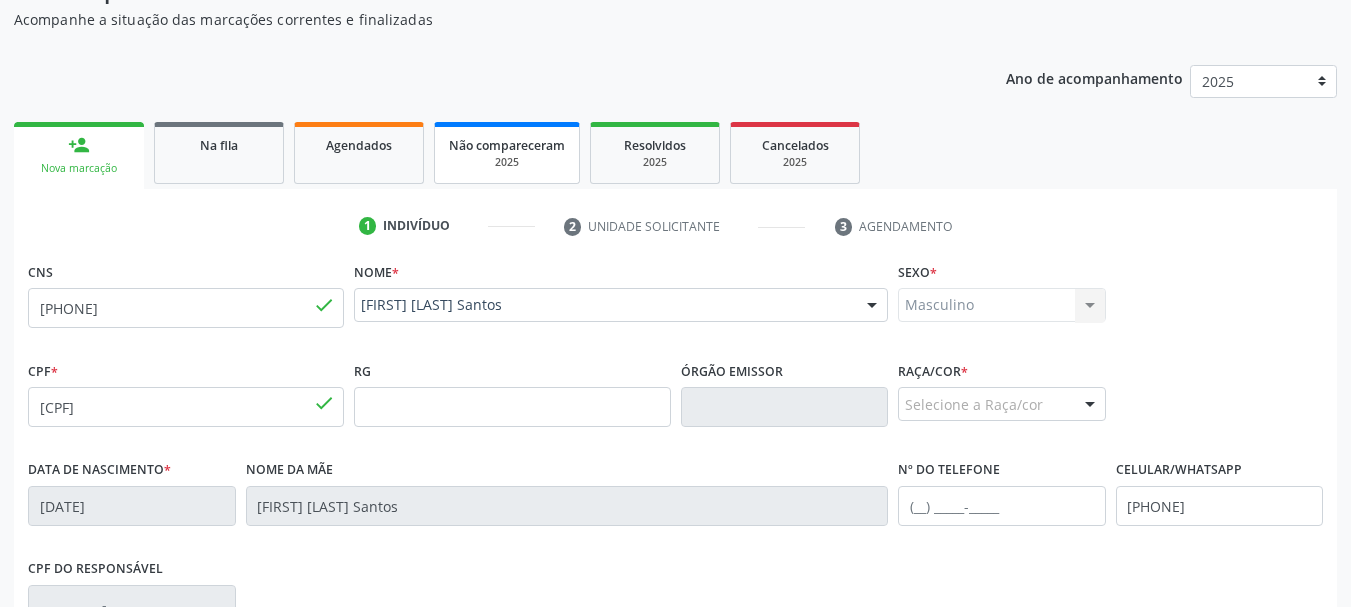 click on "2025" at bounding box center [507, 162] 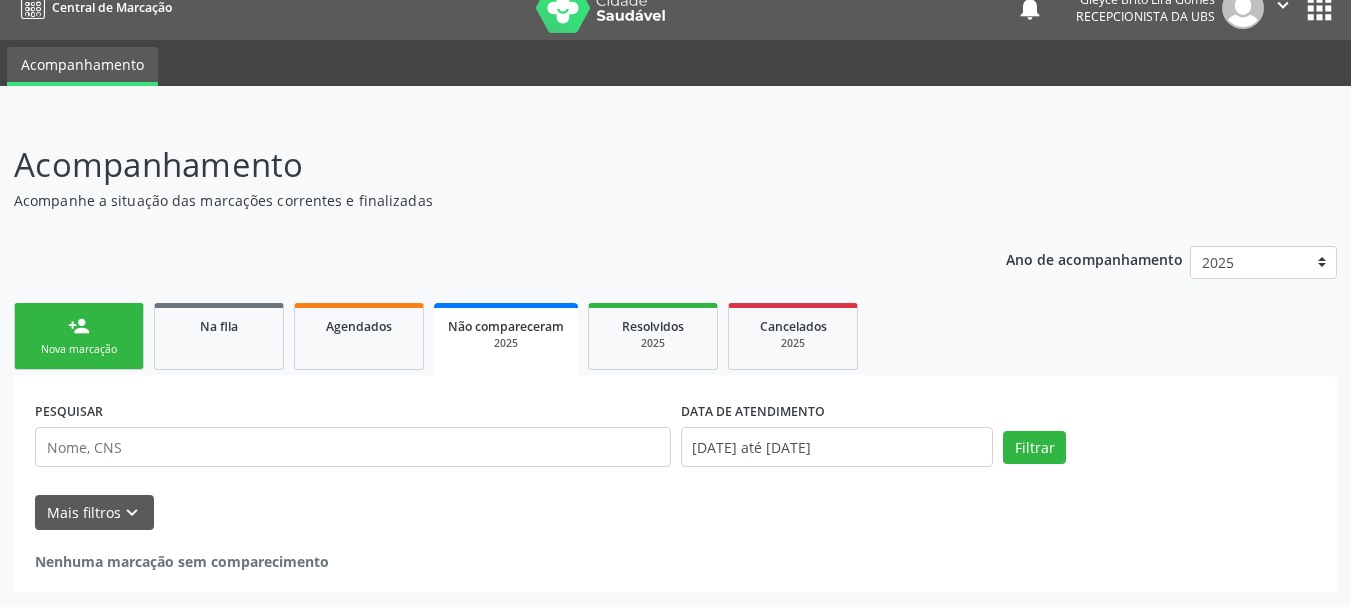 scroll, scrollTop: 24, scrollLeft: 0, axis: vertical 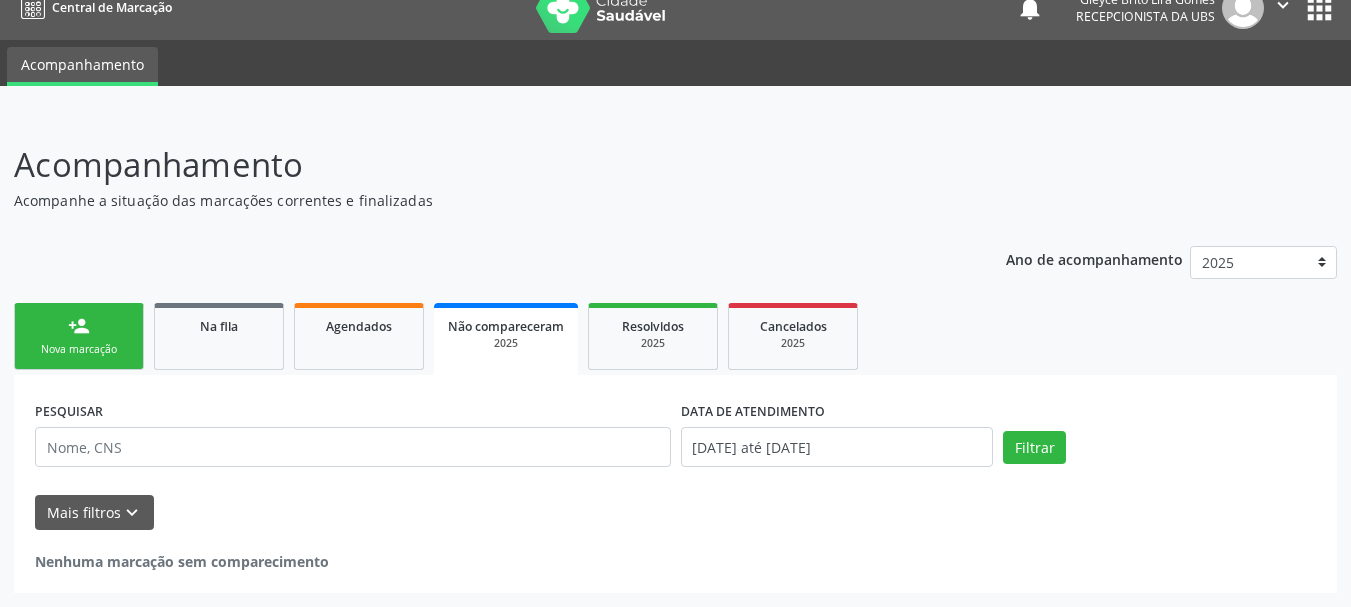 click on "person_add
Nova marcação" at bounding box center (79, 336) 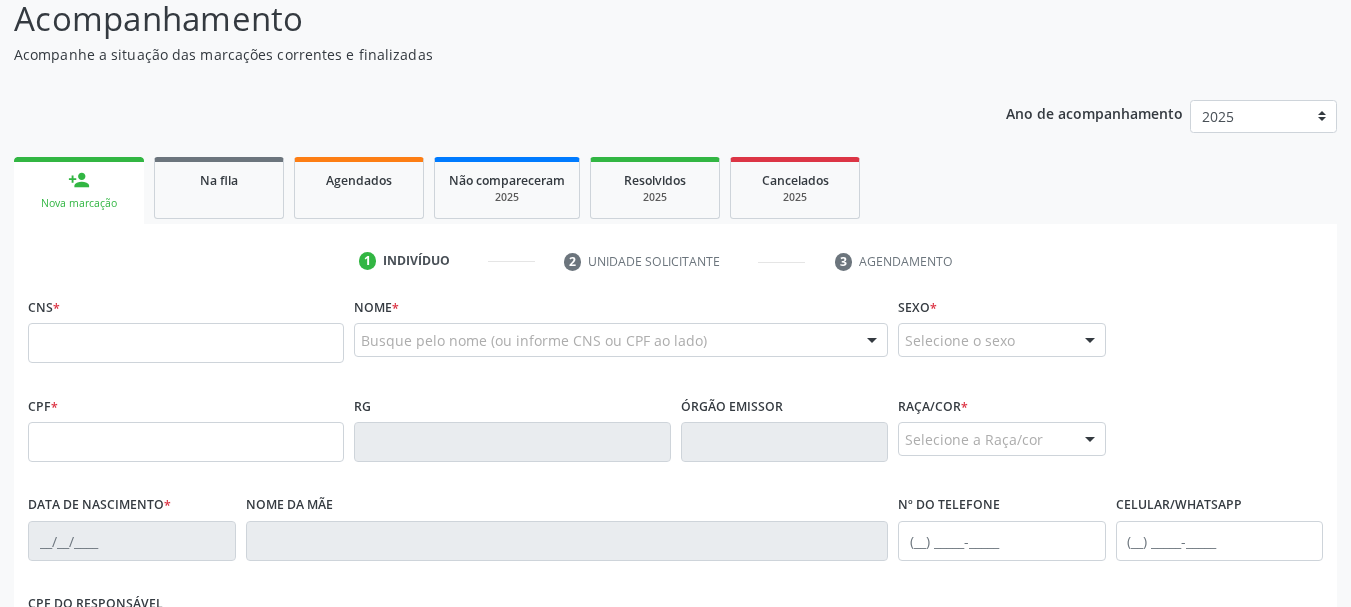 scroll, scrollTop: 124, scrollLeft: 0, axis: vertical 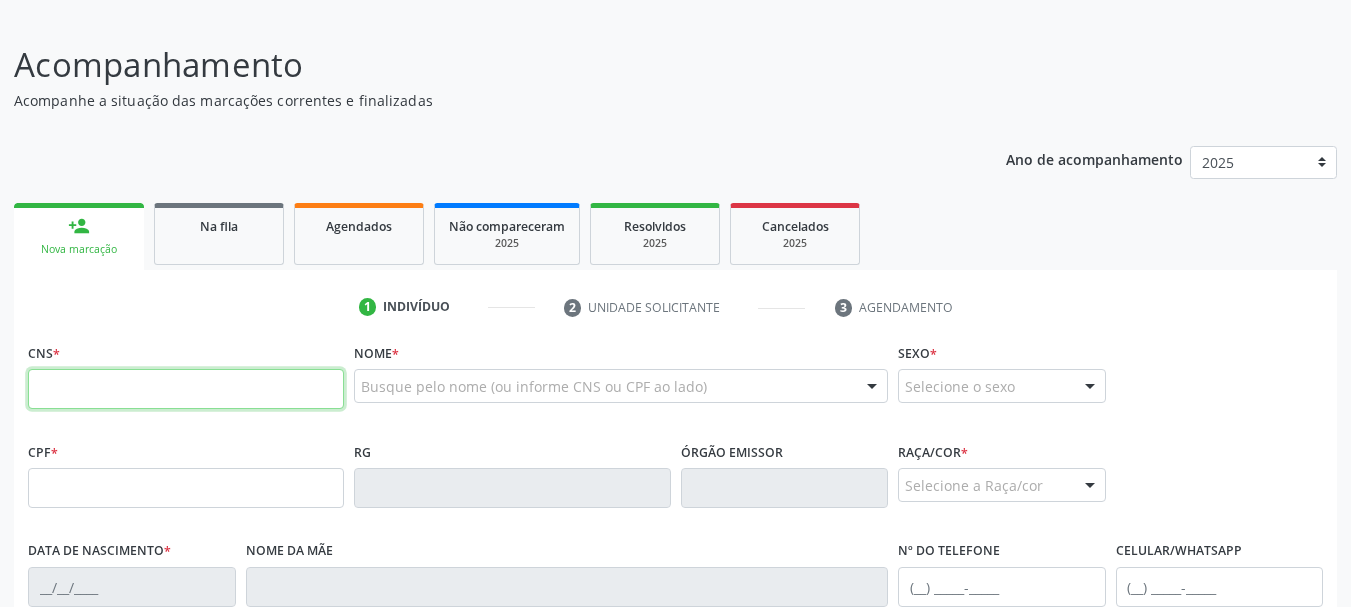 click at bounding box center (186, 389) 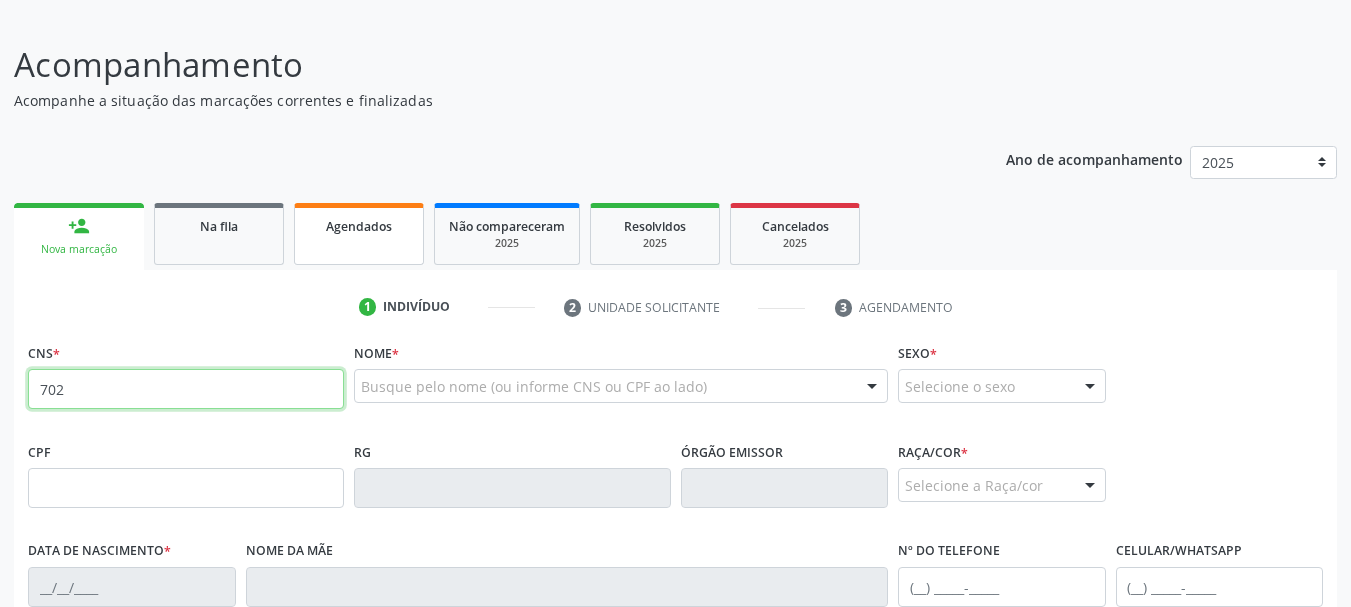 type on "702" 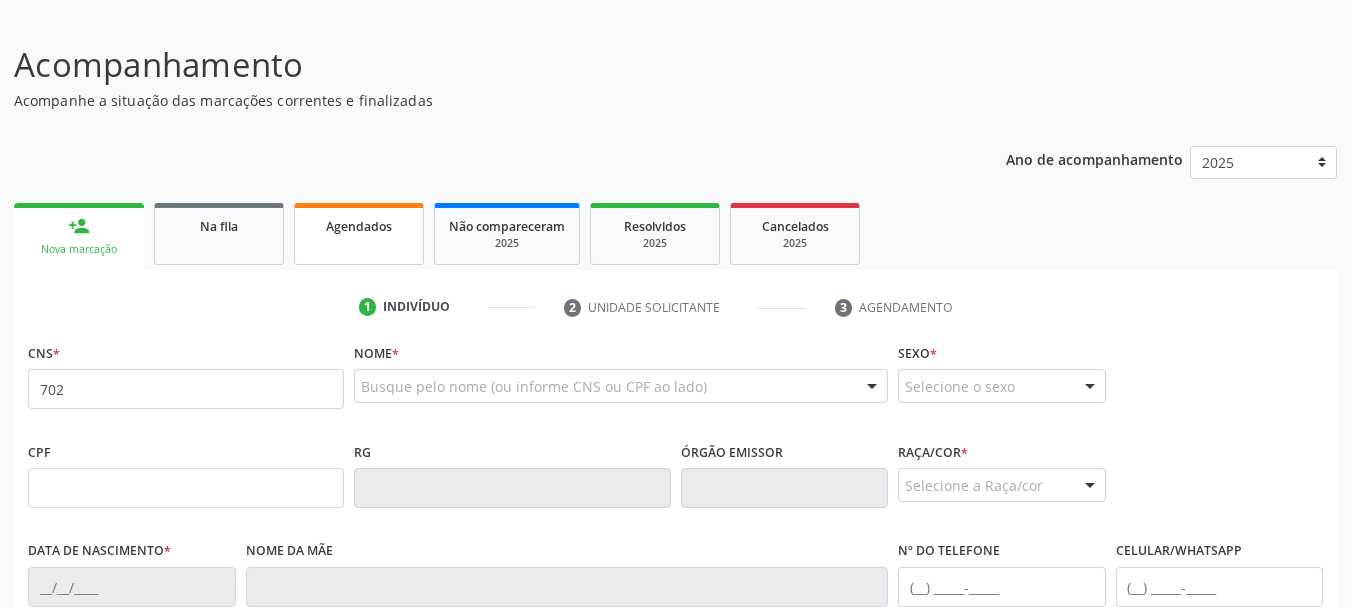 click on "Agendados" at bounding box center [359, 225] 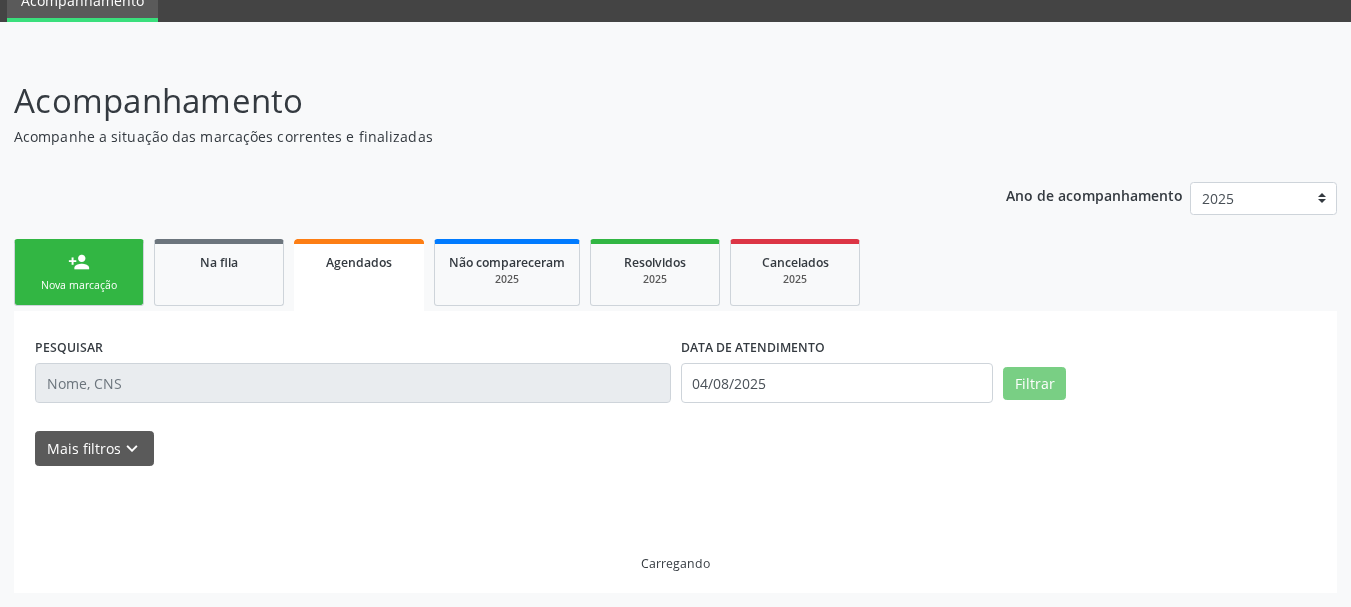 scroll, scrollTop: 24, scrollLeft: 0, axis: vertical 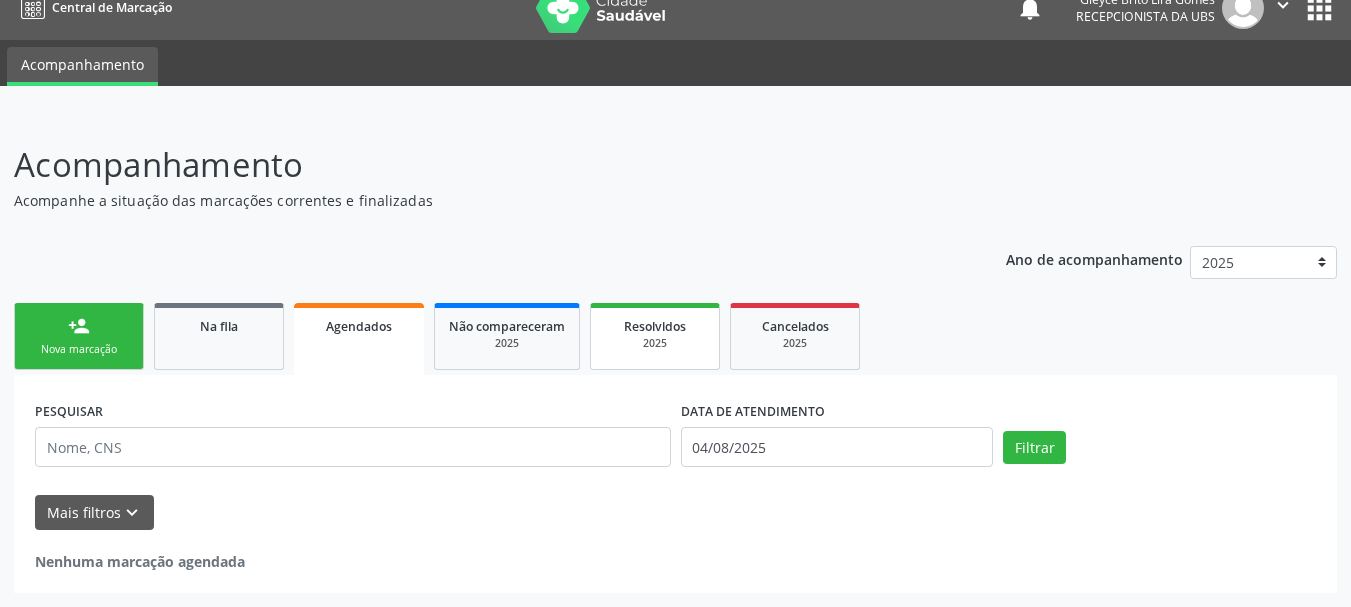 click on "2025" at bounding box center [655, 343] 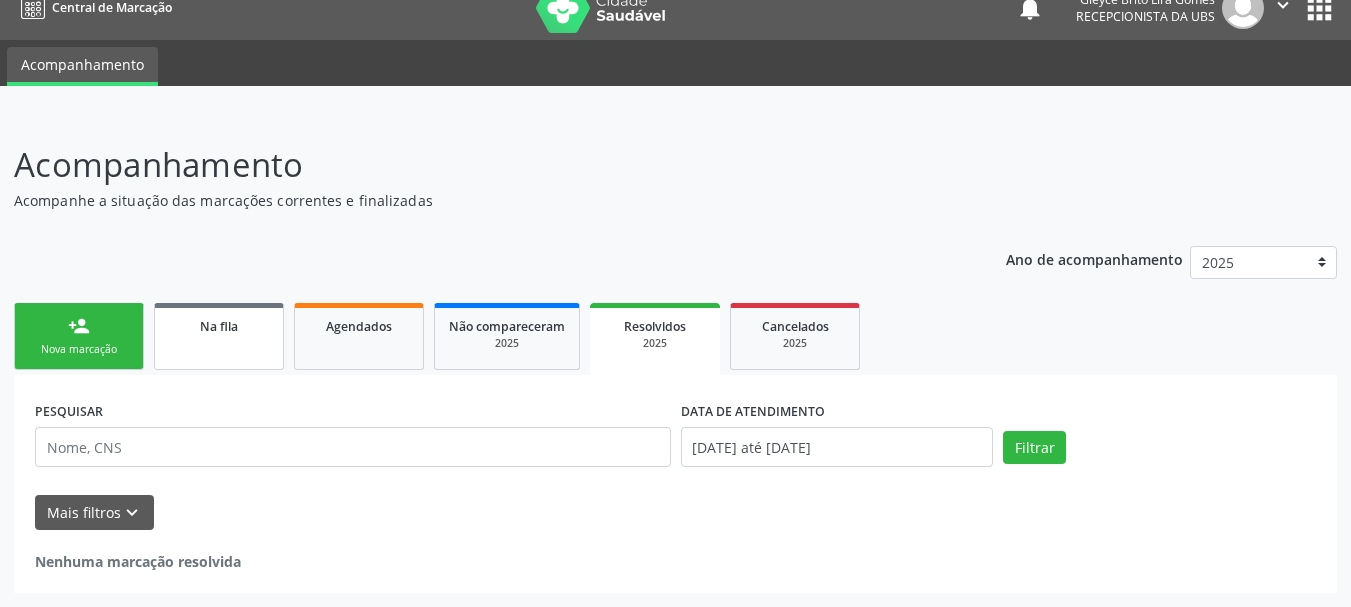 click on "Na fila" at bounding box center [219, 336] 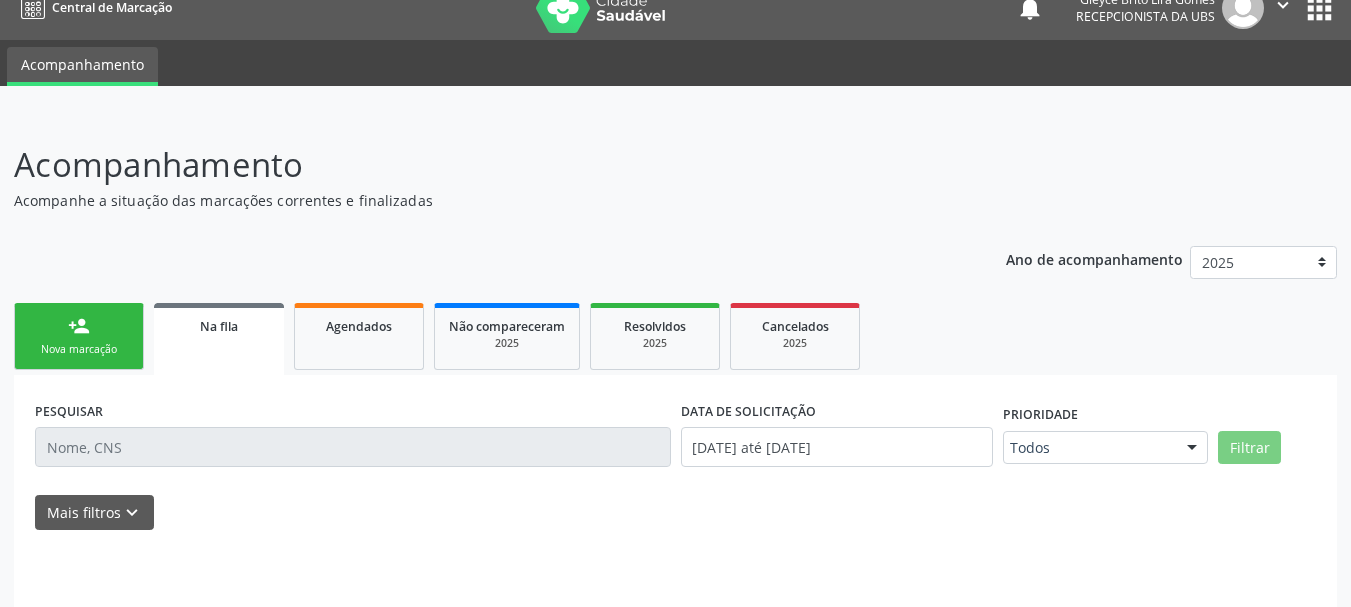 click on "Na fila" at bounding box center [219, 325] 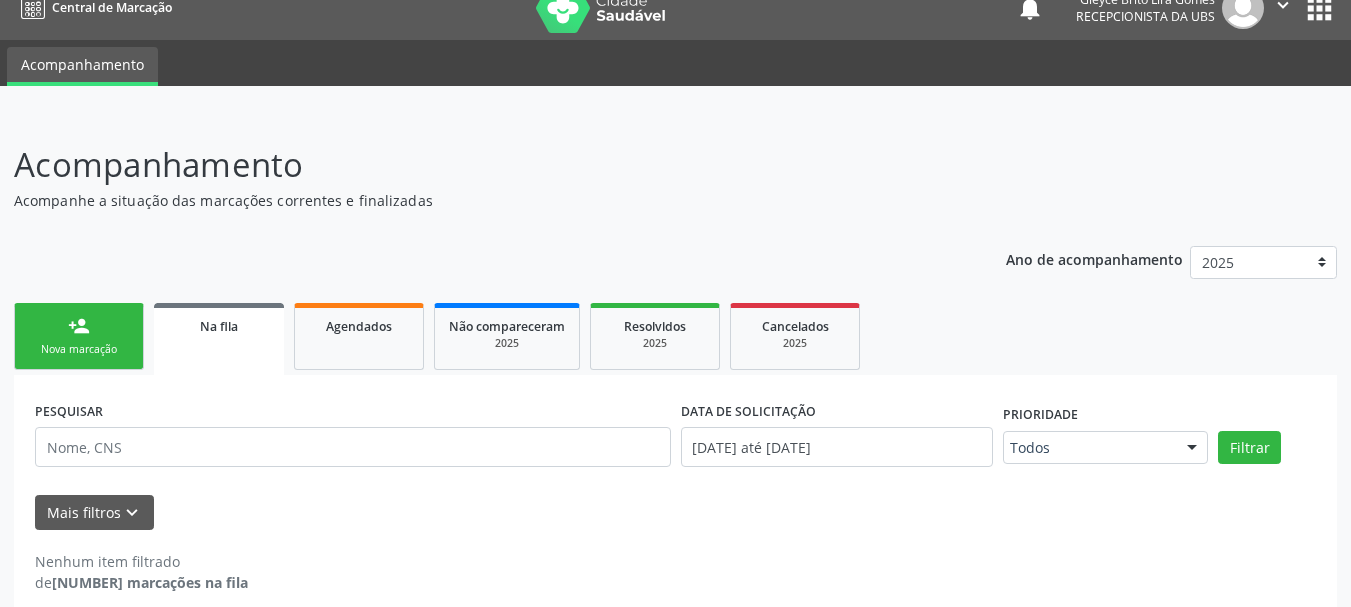 scroll, scrollTop: 45, scrollLeft: 0, axis: vertical 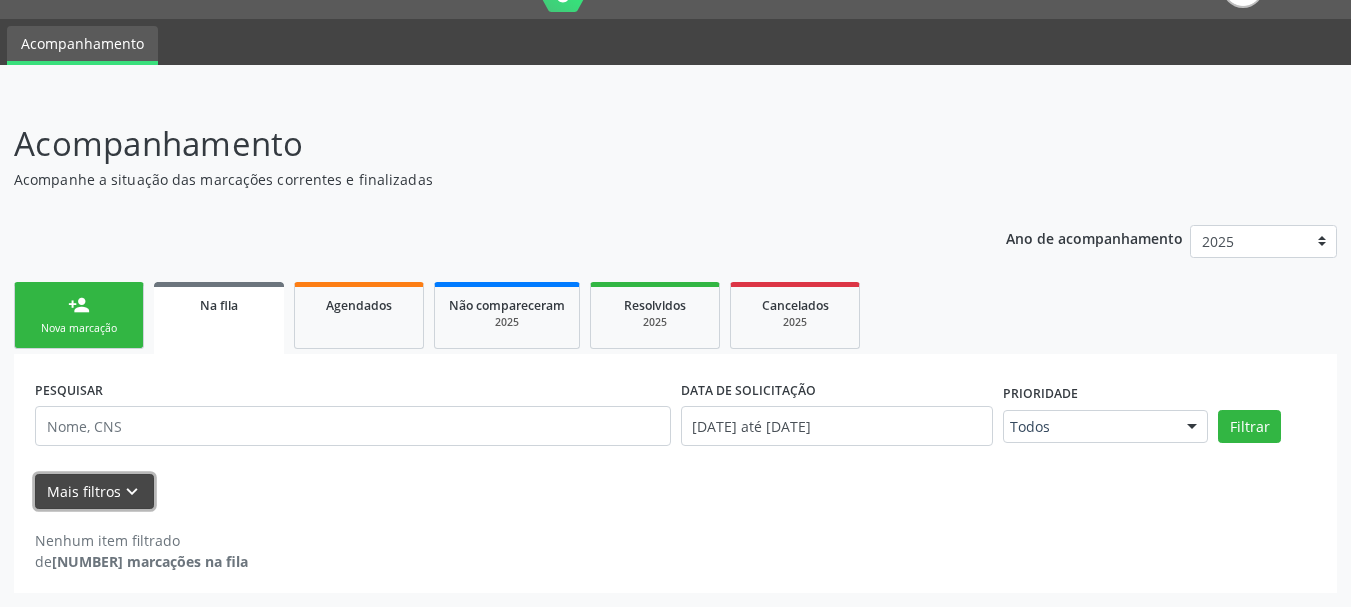 click on "Mais filtros
keyboard_arrow_down" at bounding box center (94, 491) 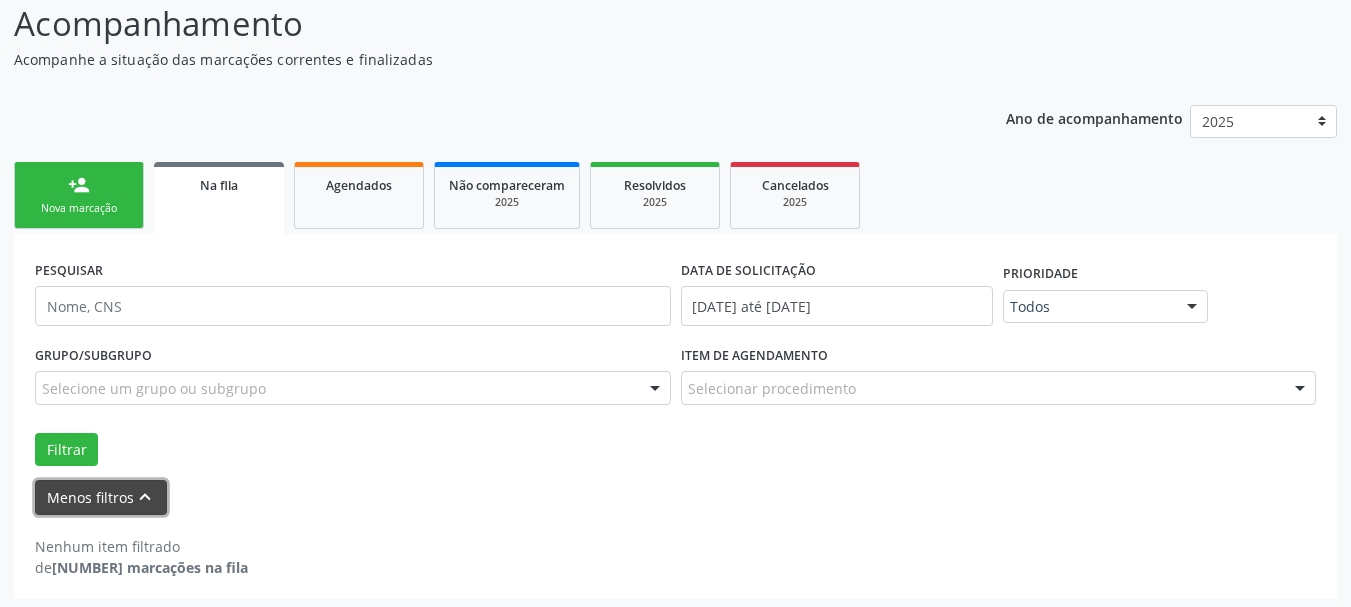 scroll, scrollTop: 171, scrollLeft: 0, axis: vertical 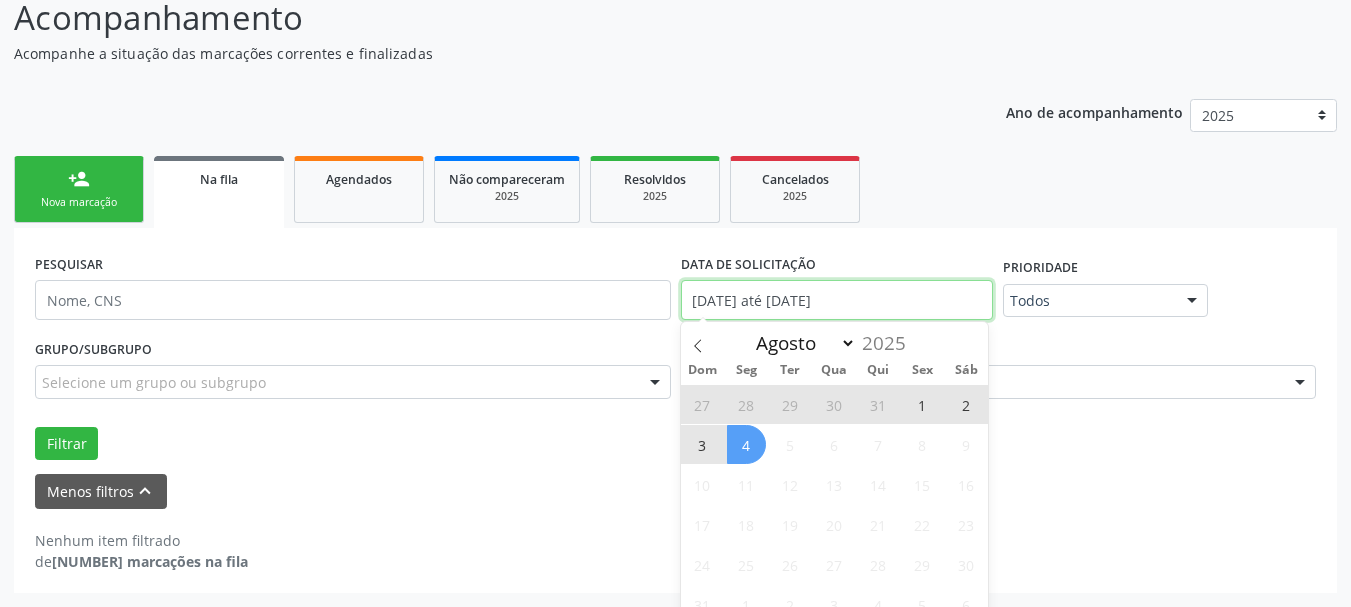 click on "[DATE] até [DATE]" at bounding box center [837, 300] 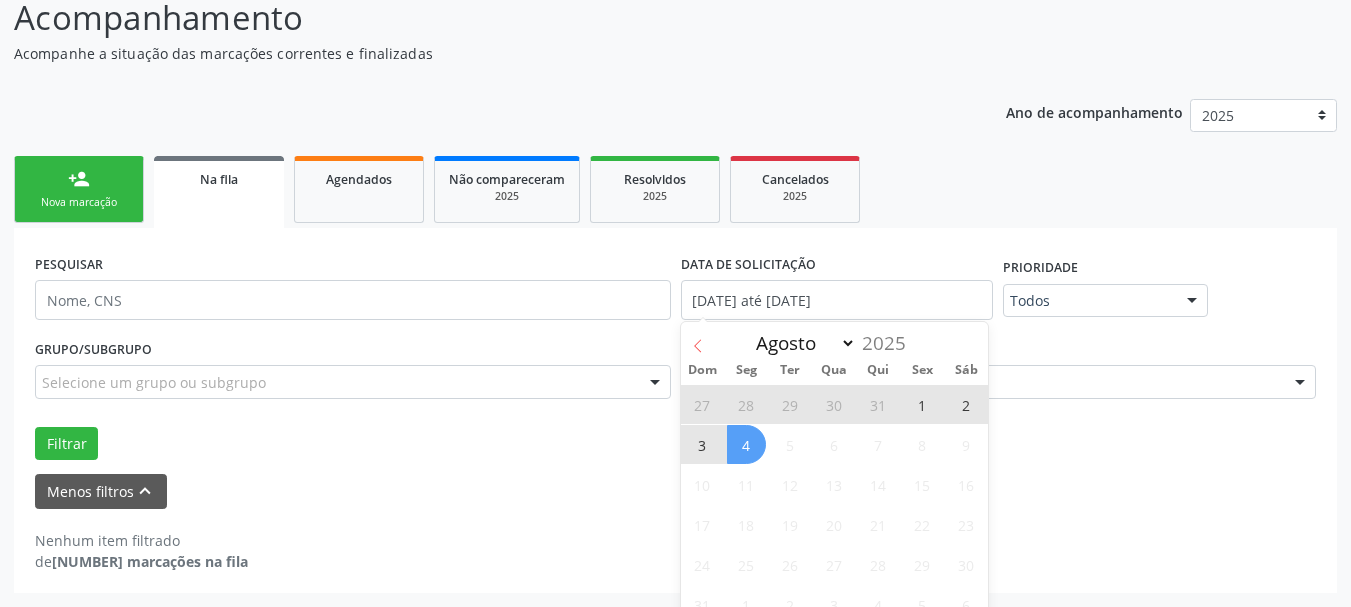 click 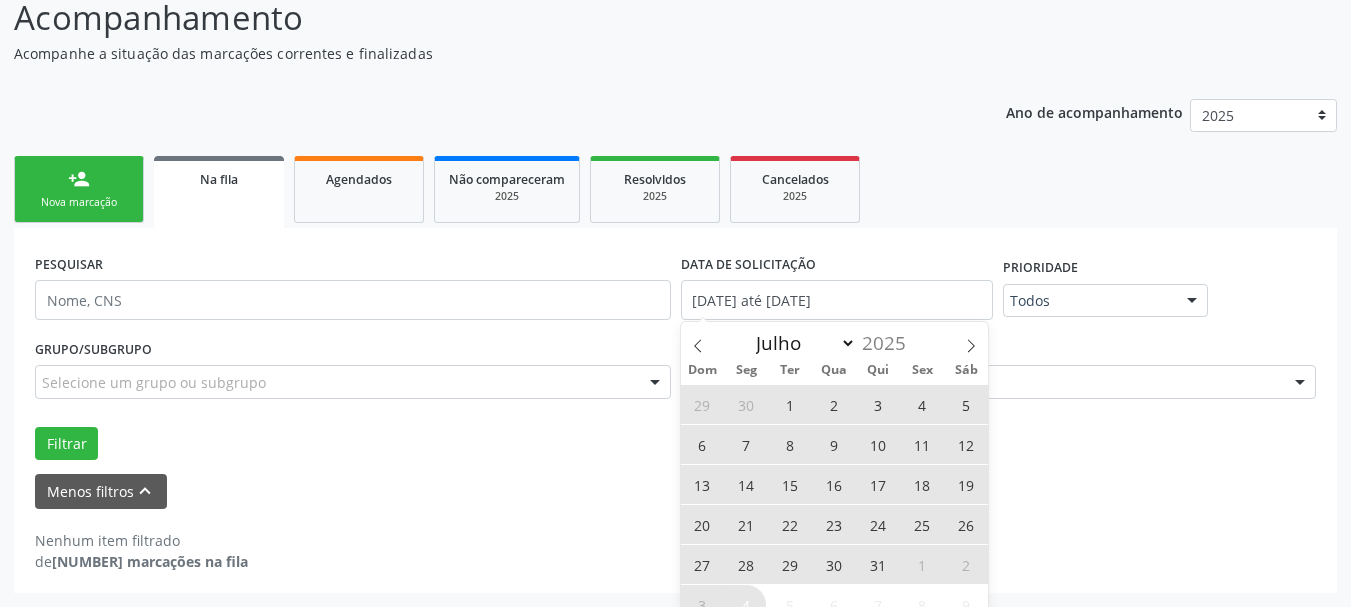 click on "1" at bounding box center (790, 404) 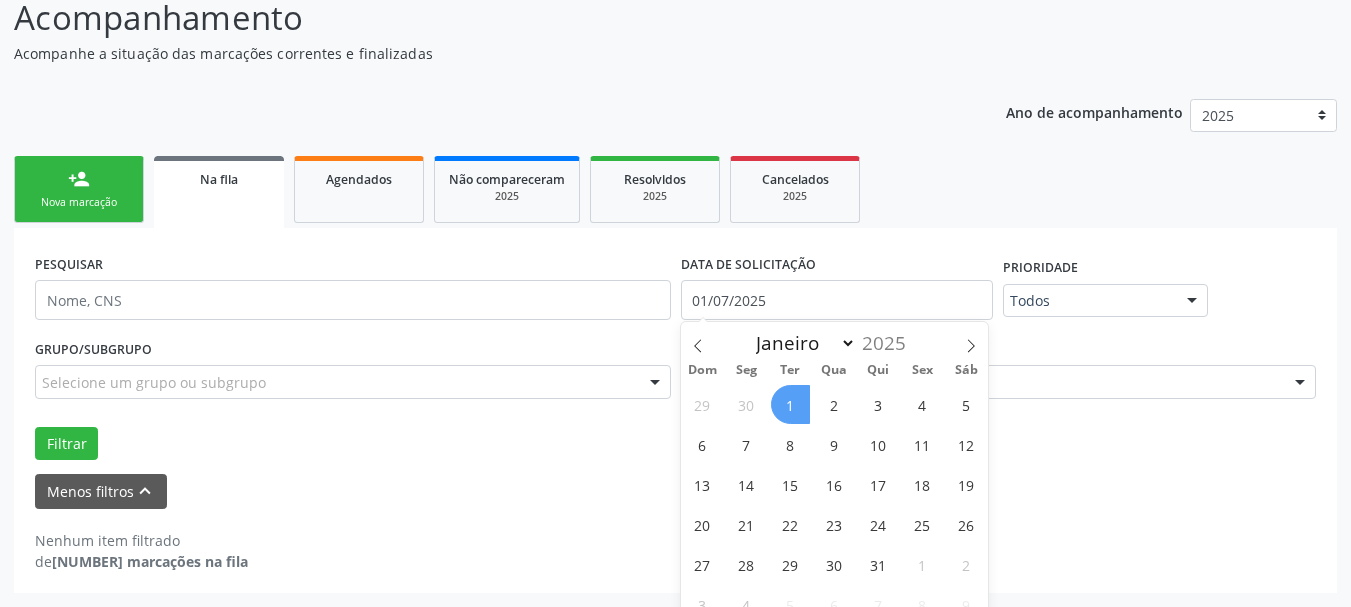 scroll, scrollTop: 188, scrollLeft: 0, axis: vertical 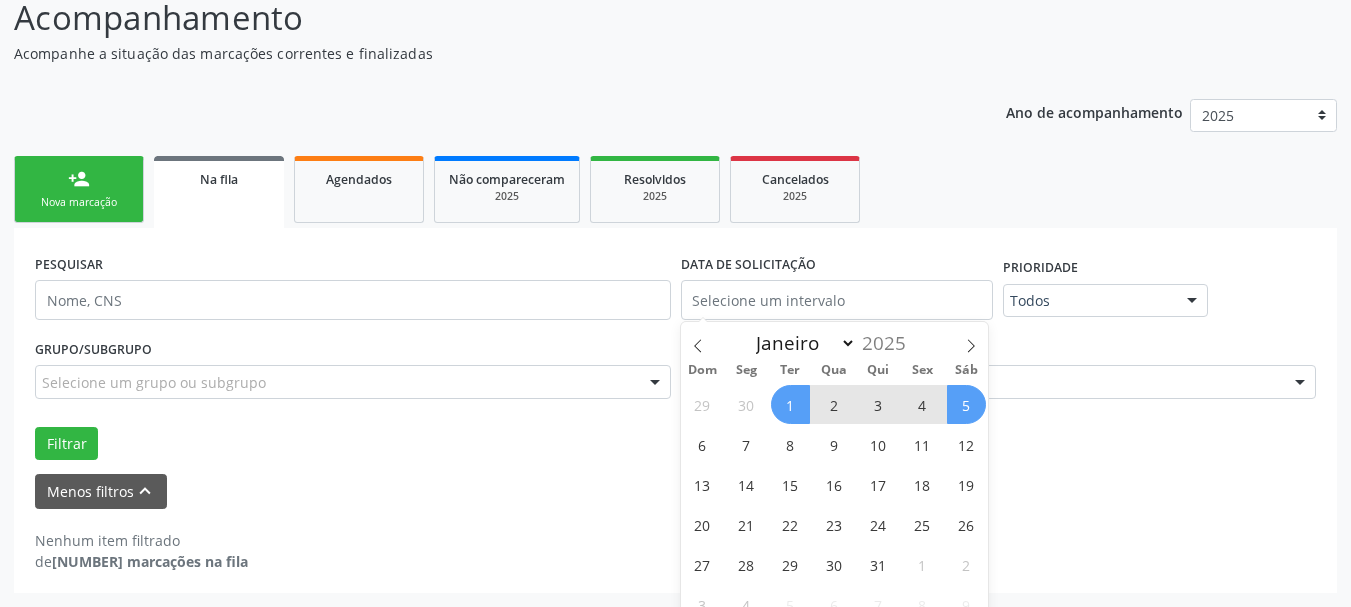 click on "Filtrar" at bounding box center (675, 444) 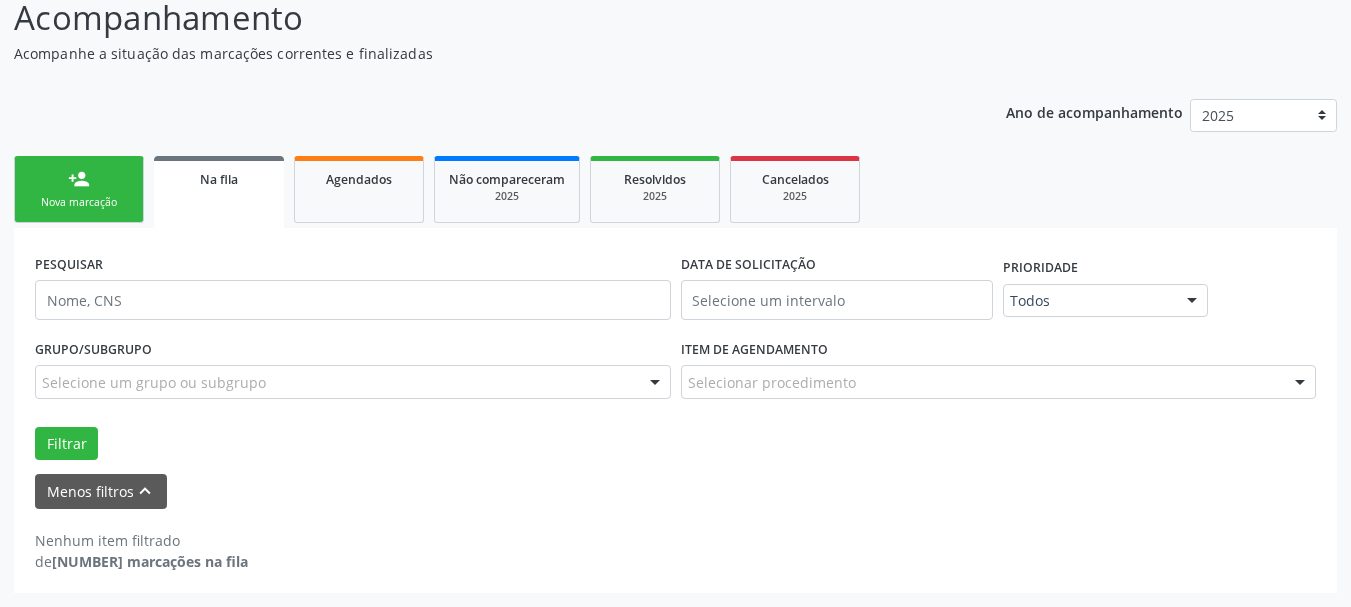click on "person_add
Nova marcação" at bounding box center (79, 189) 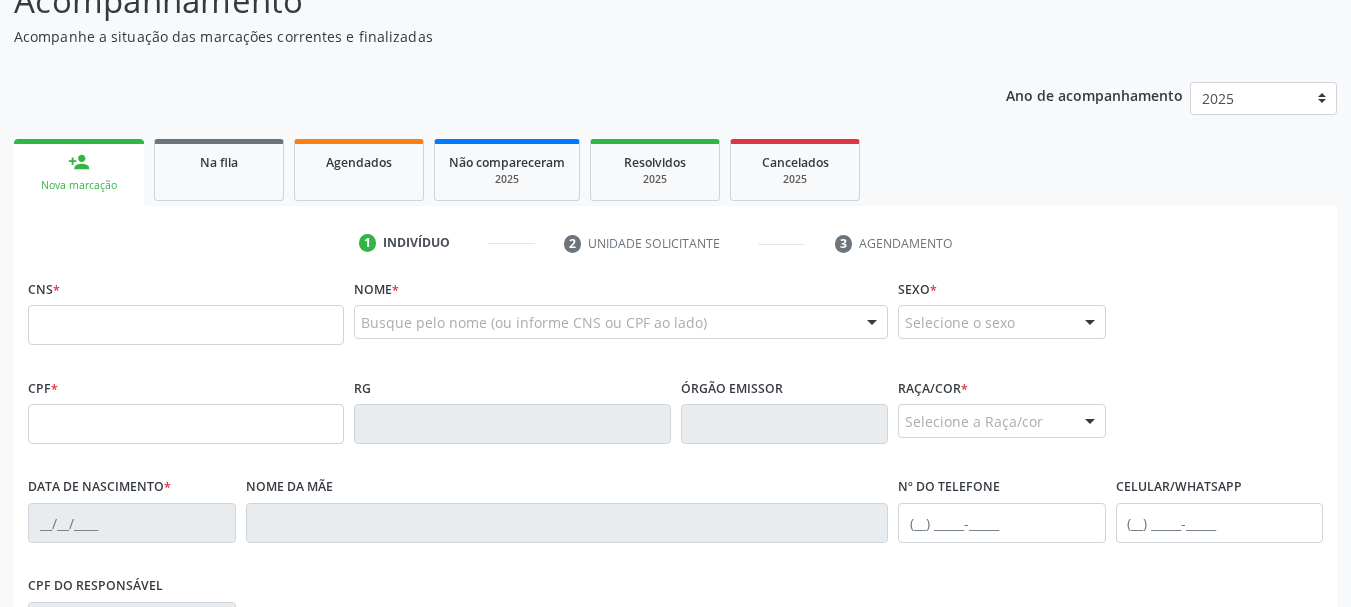 scroll, scrollTop: 200, scrollLeft: 0, axis: vertical 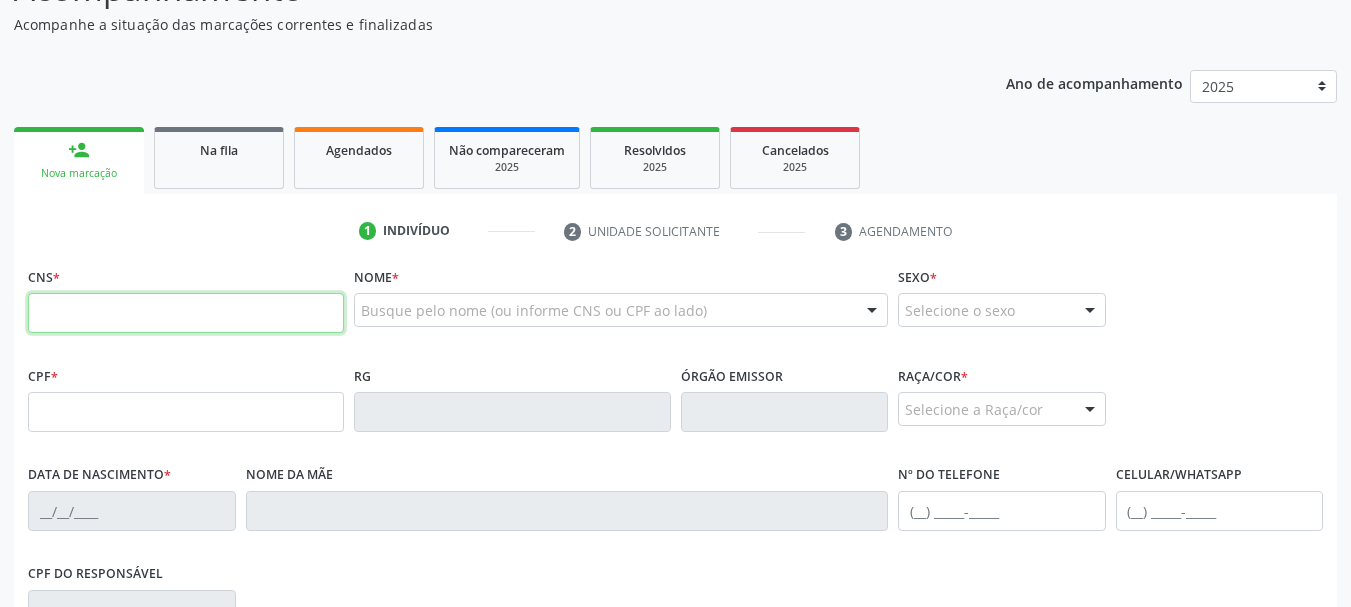 click at bounding box center (186, 313) 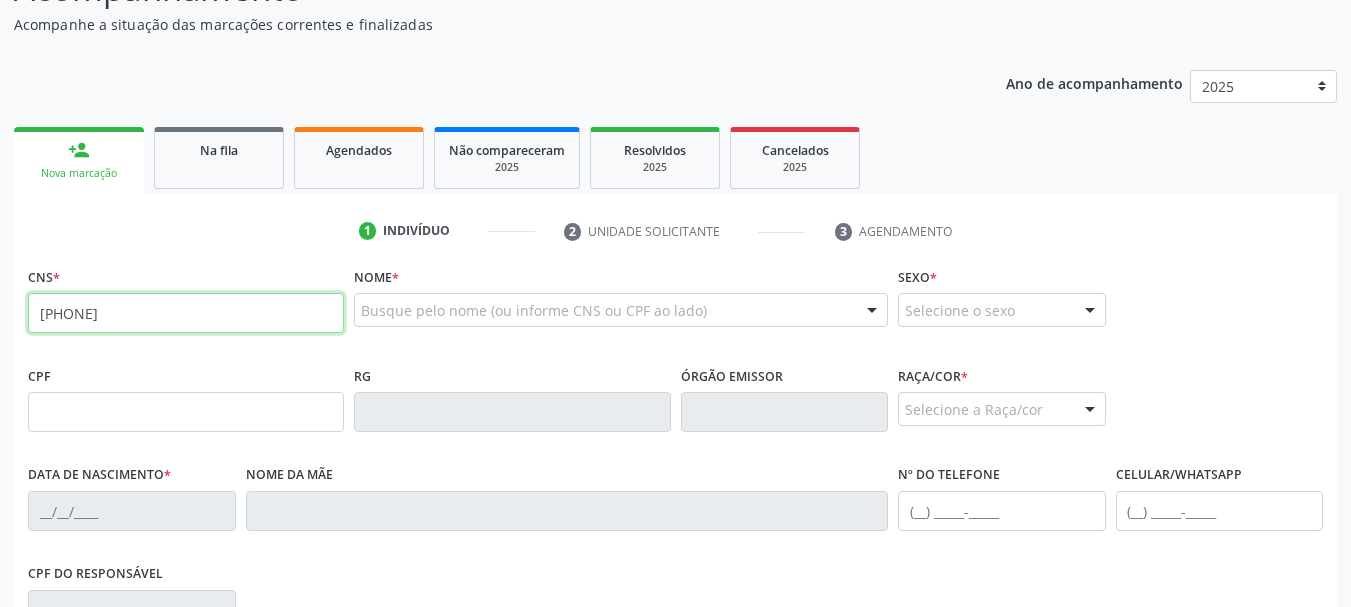 type on "[PHONE]" 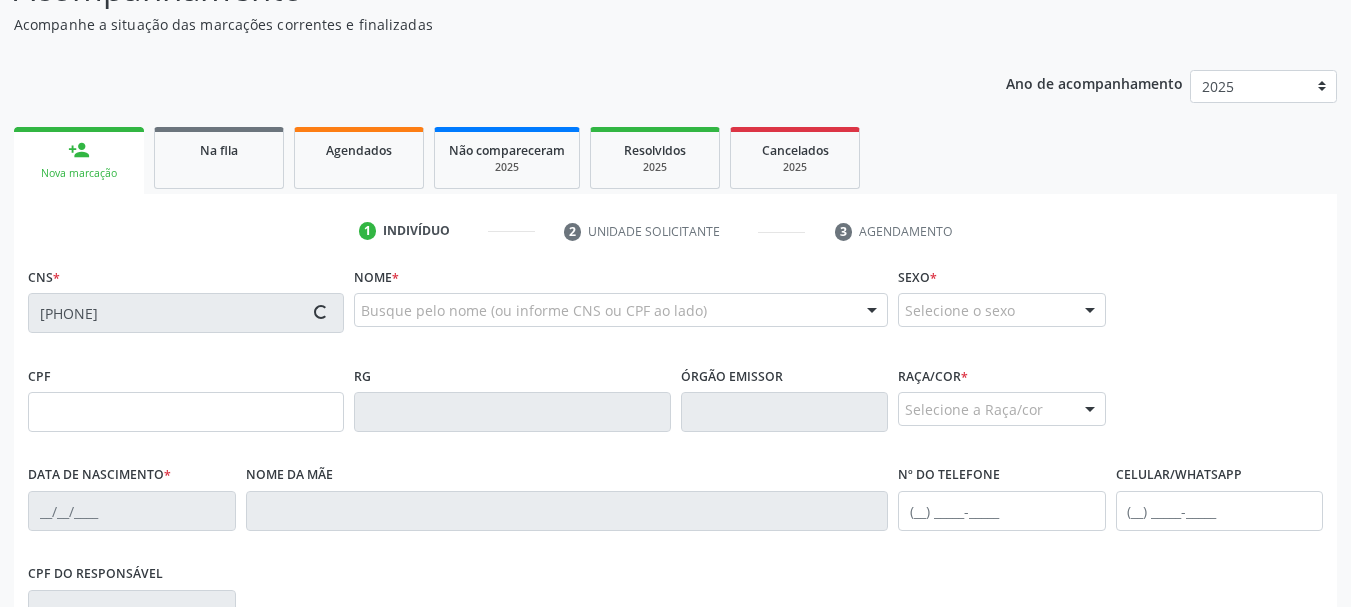 type on "[DATE]" 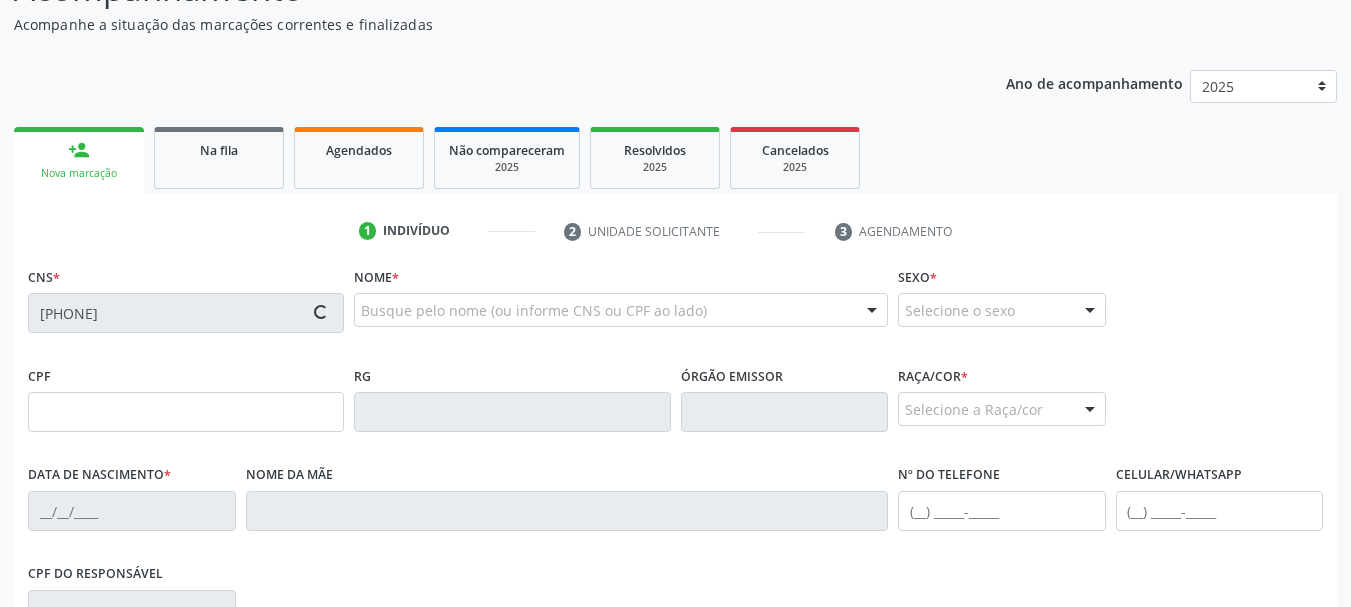 type on "[FIRST] Santana Morais" 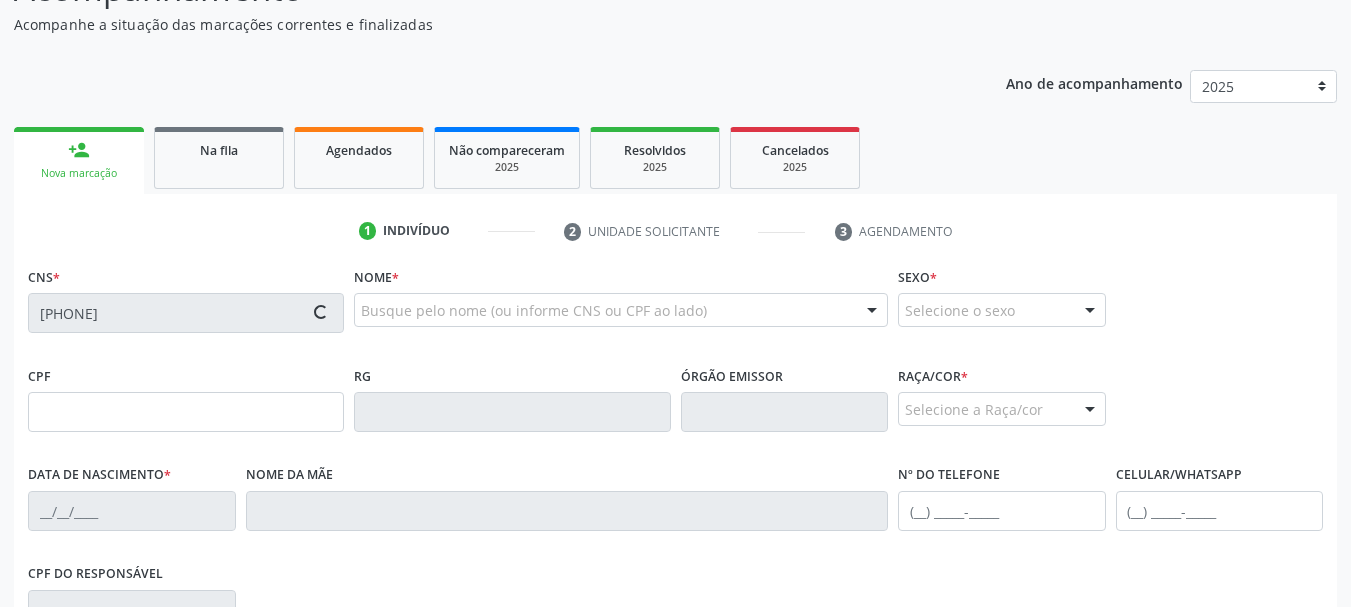 type on "[PHONE]" 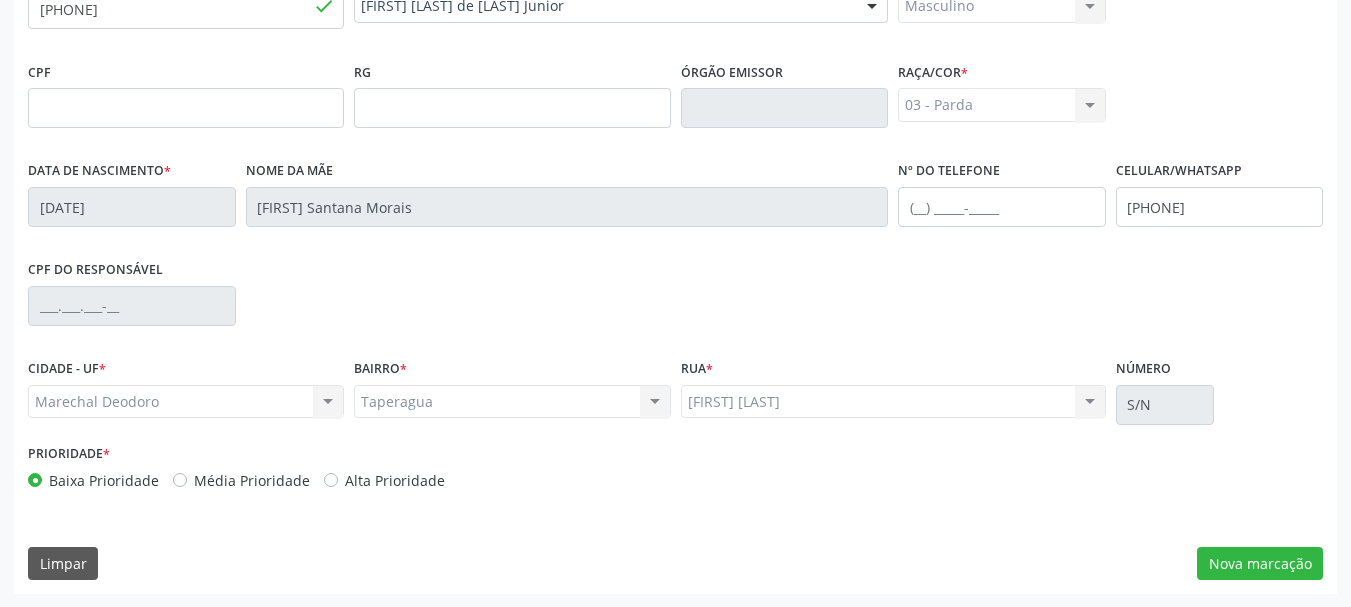 scroll, scrollTop: 505, scrollLeft: 0, axis: vertical 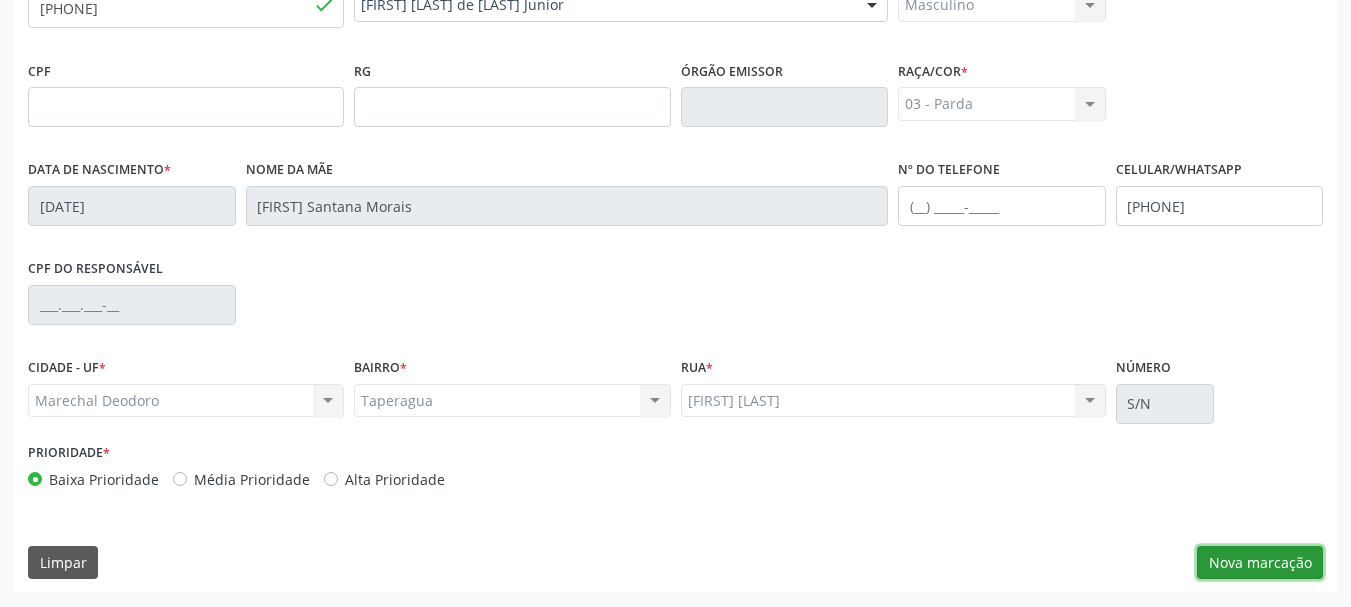 click on "Nova marcação" at bounding box center [1260, 563] 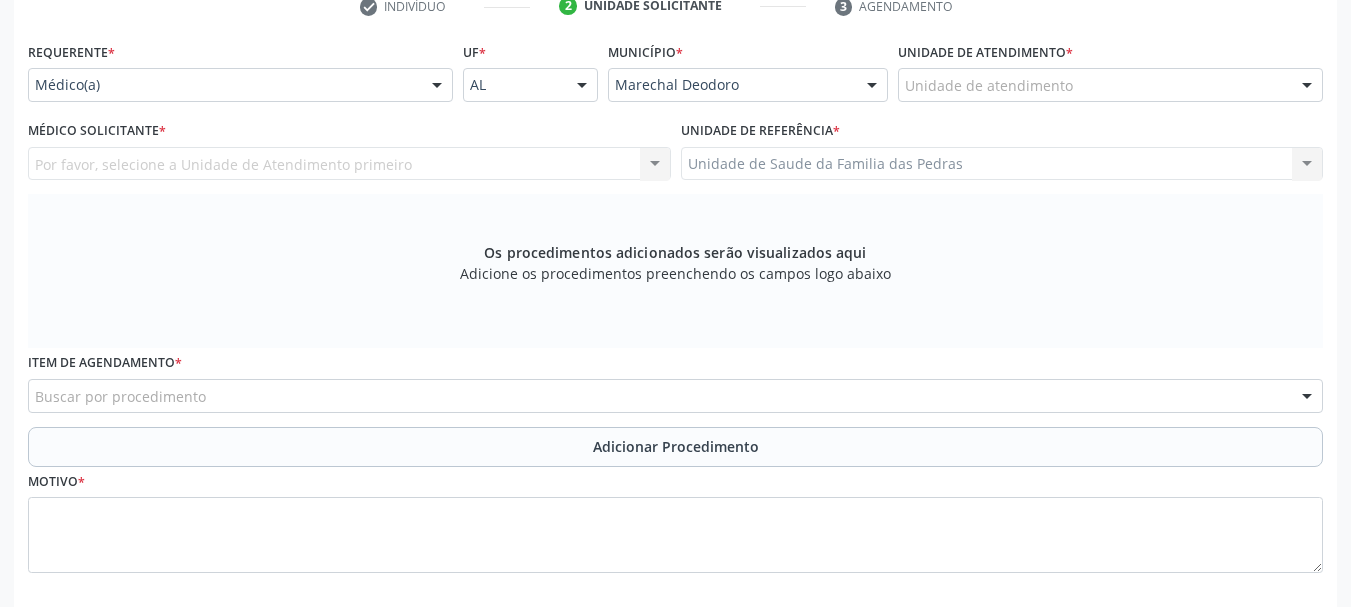 scroll, scrollTop: 305, scrollLeft: 0, axis: vertical 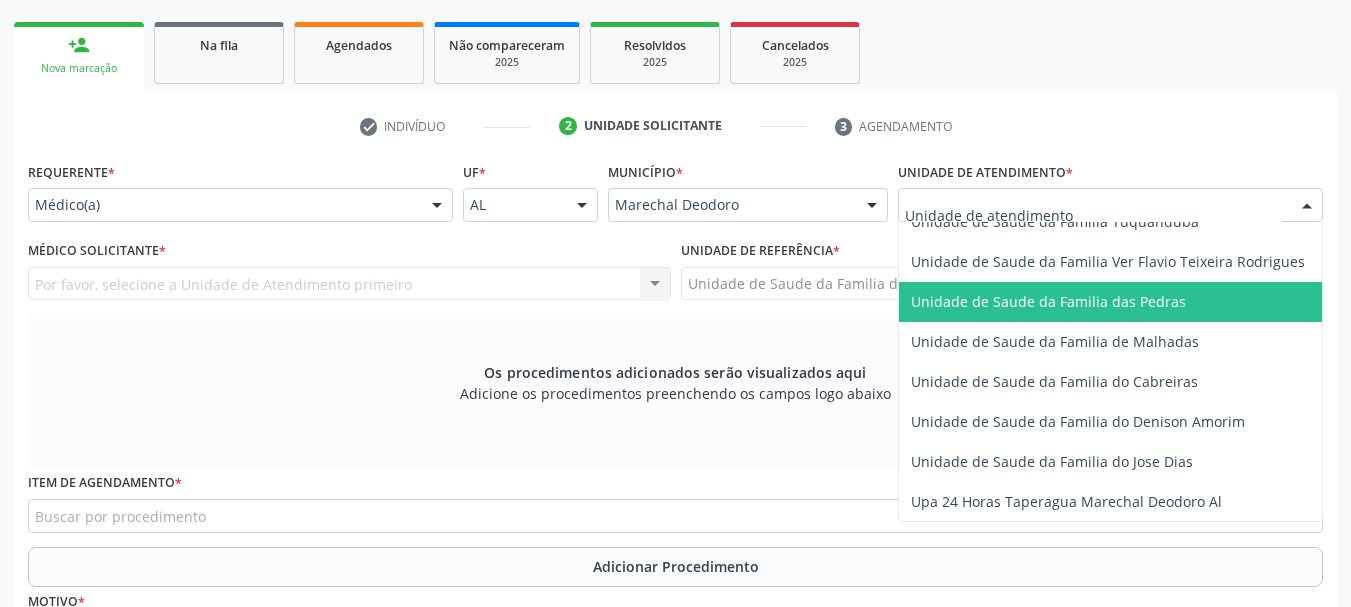 click on "Unidade de Saude da Familia das Pedras" at bounding box center (1048, 301) 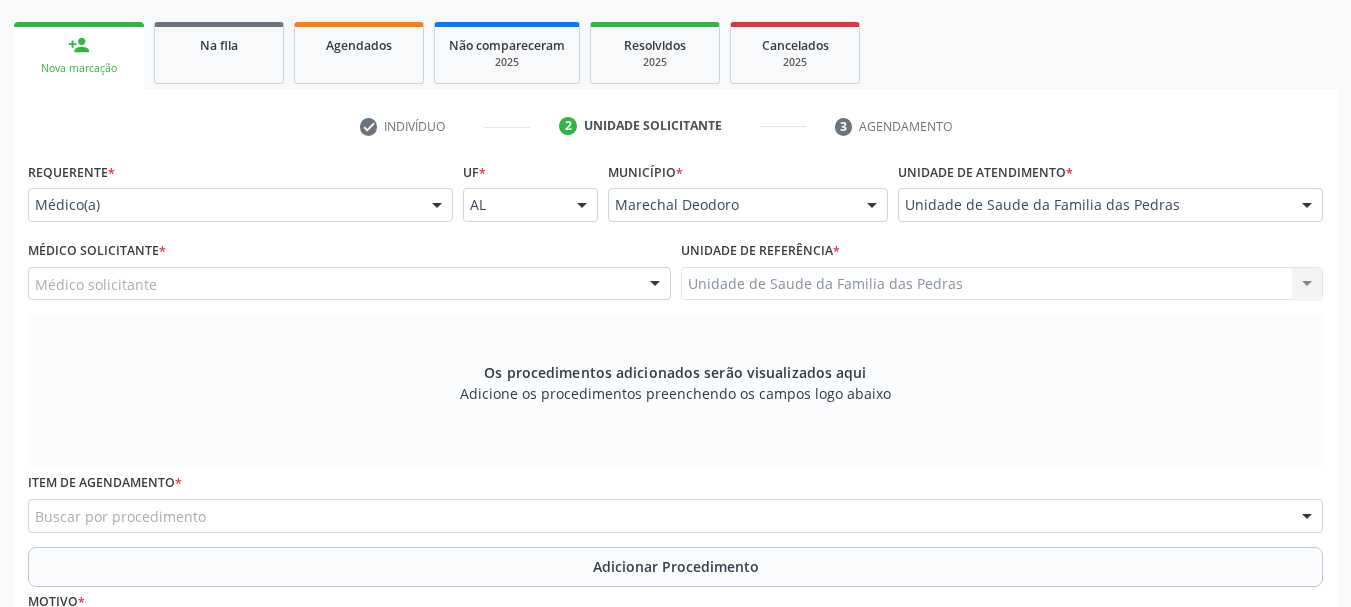 click on "Médico solicitante" at bounding box center [349, 284] 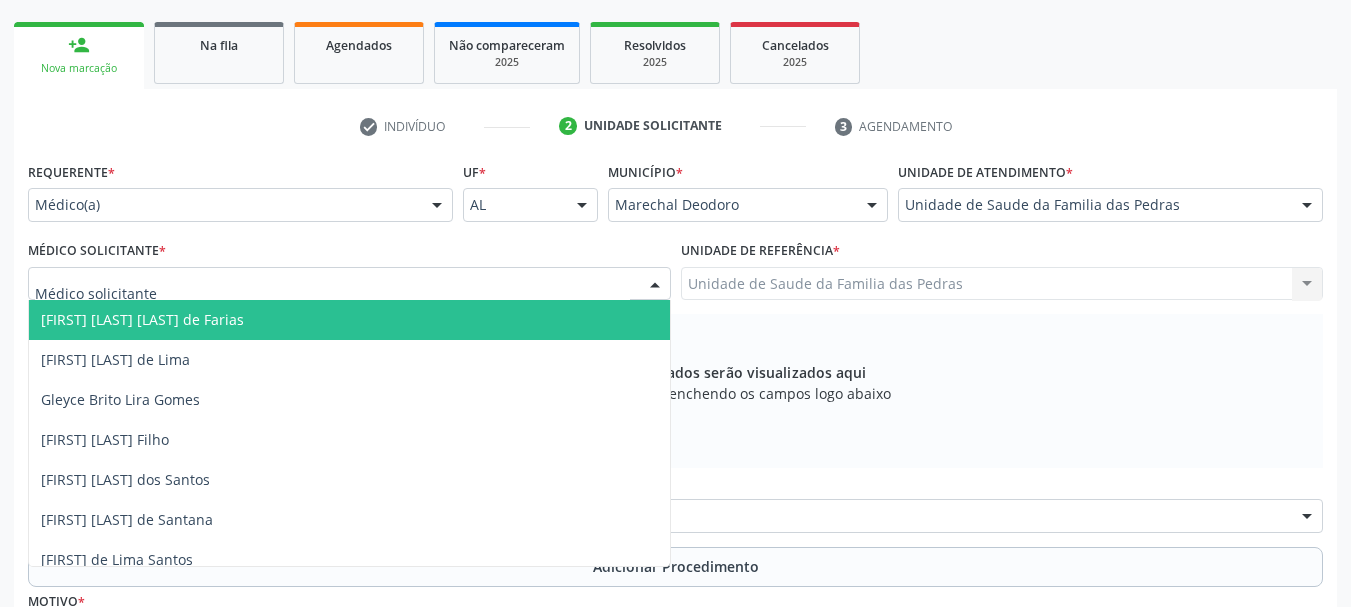 click on "[FIRST] [LAST] [LAST] de Farias" at bounding box center (349, 320) 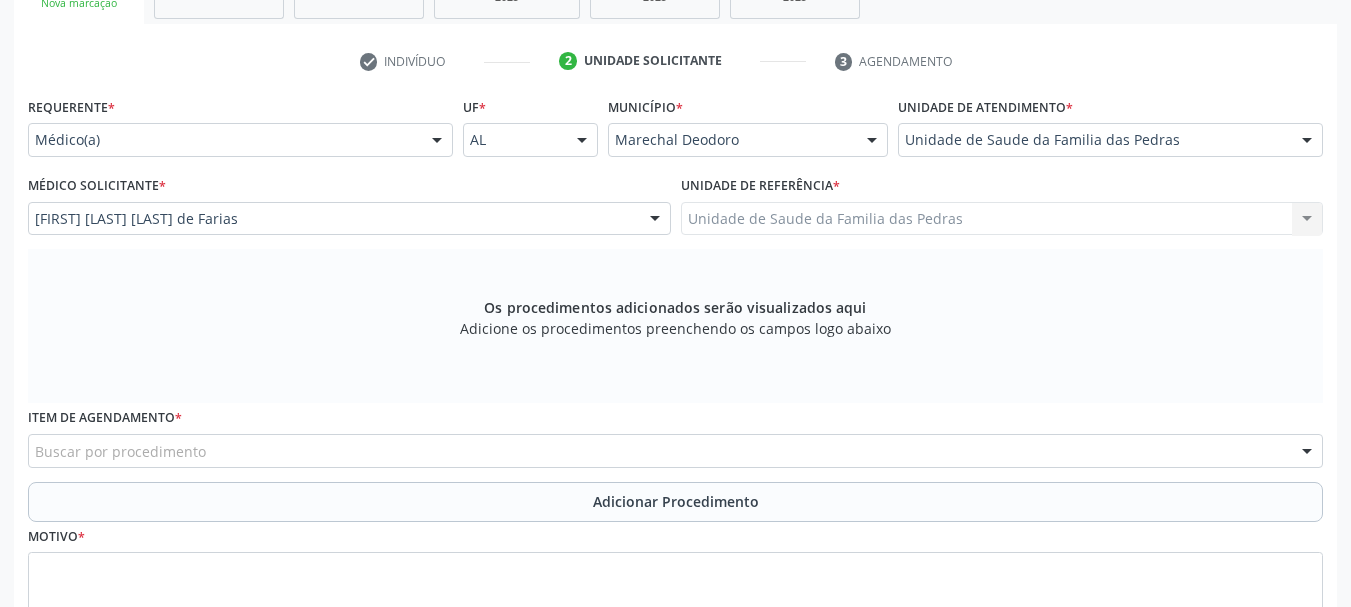 scroll, scrollTop: 405, scrollLeft: 0, axis: vertical 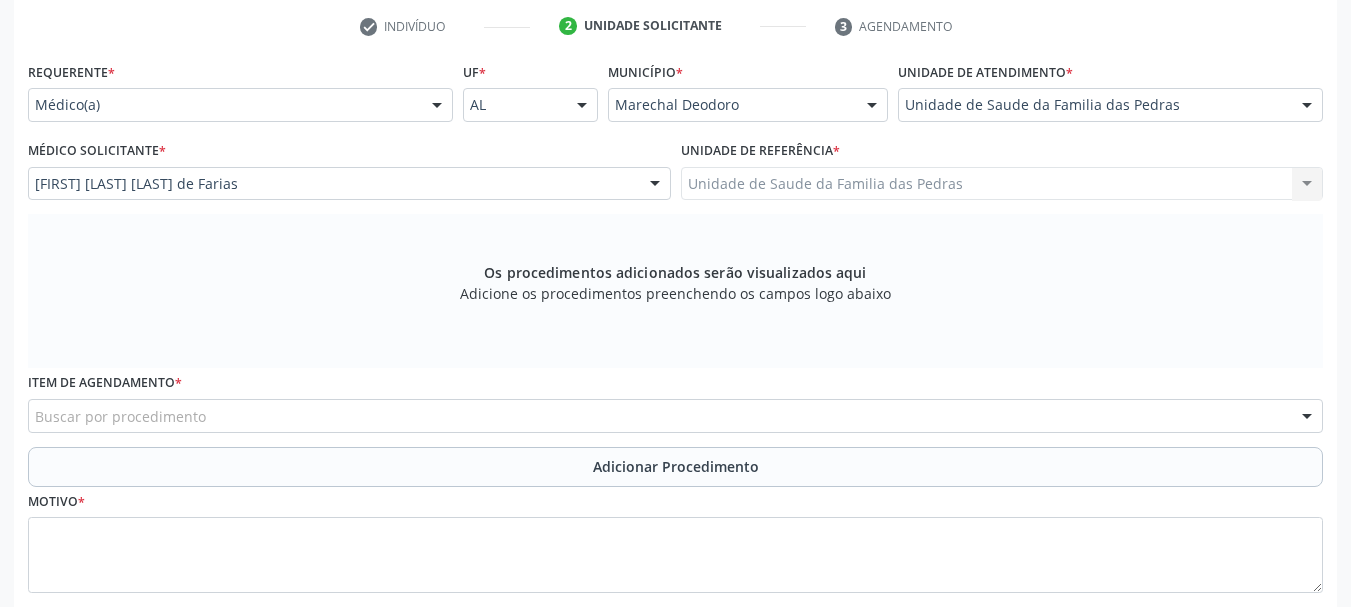 click on "Unidade de Saude da Familia das Pedras         Unidade de Saude da Familia das Pedras
Nenhum resultado encontrado para: "   "
Não há nenhuma opção para ser exibida." at bounding box center (1002, 184) 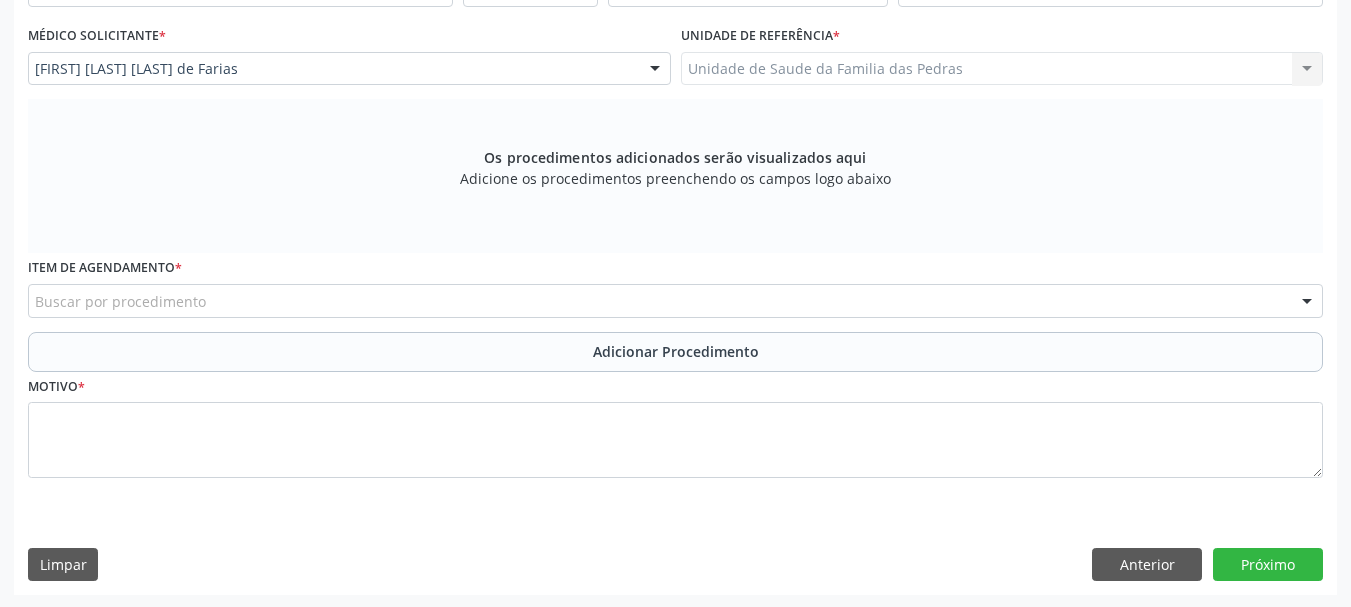 scroll, scrollTop: 522, scrollLeft: 0, axis: vertical 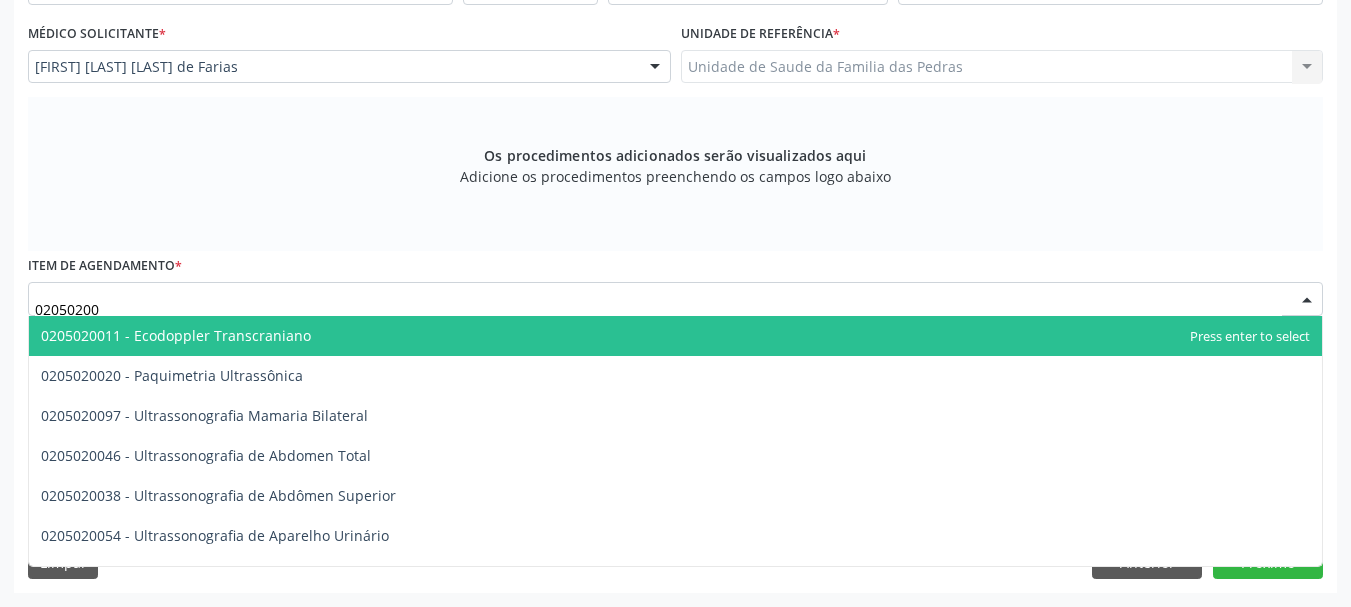 type on "020502004" 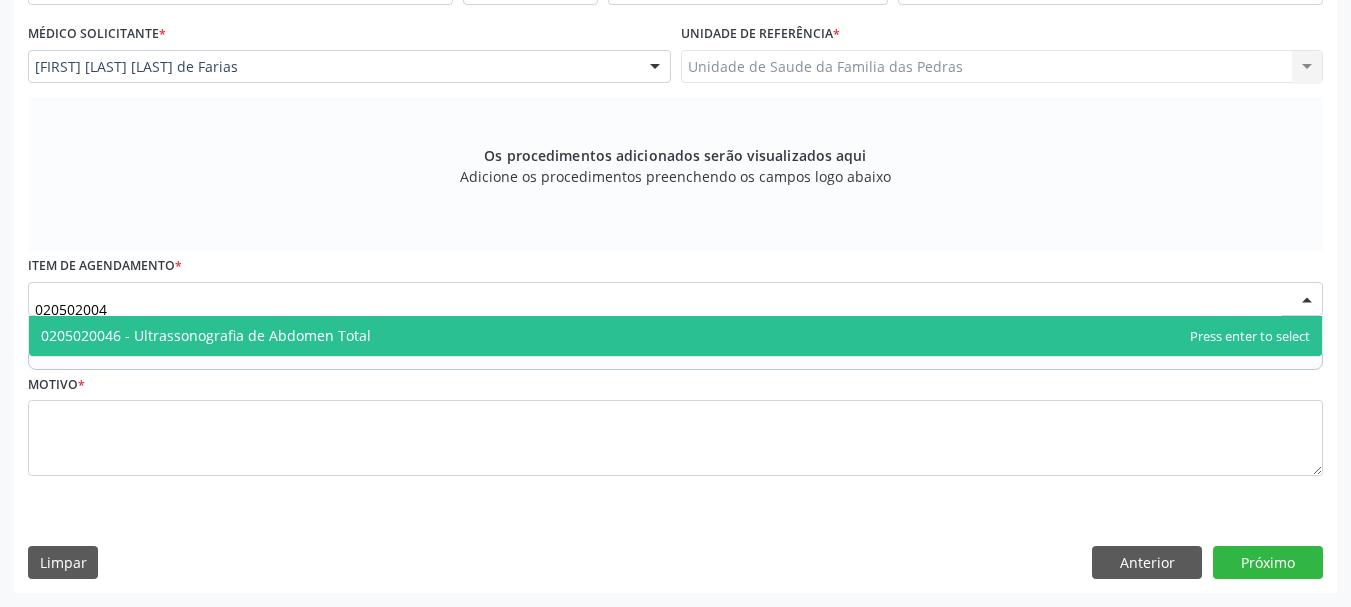 click on "0205020046 - Ultrassonografia de Abdomen Total" at bounding box center (675, 336) 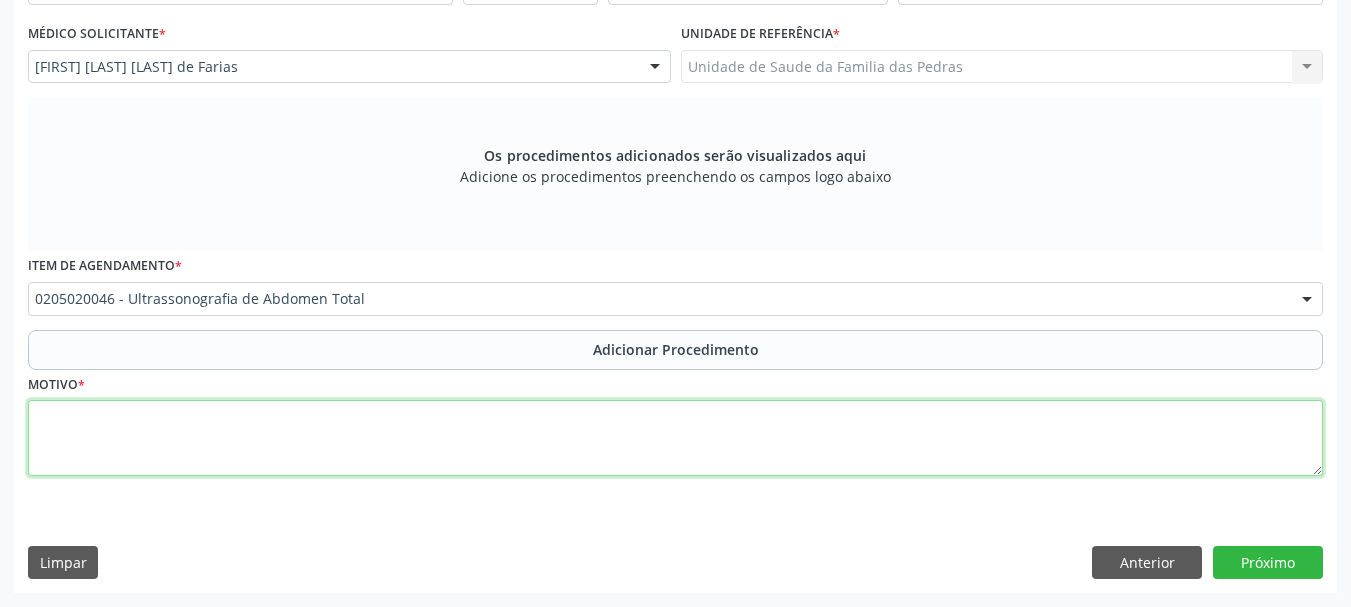 click at bounding box center (675, 438) 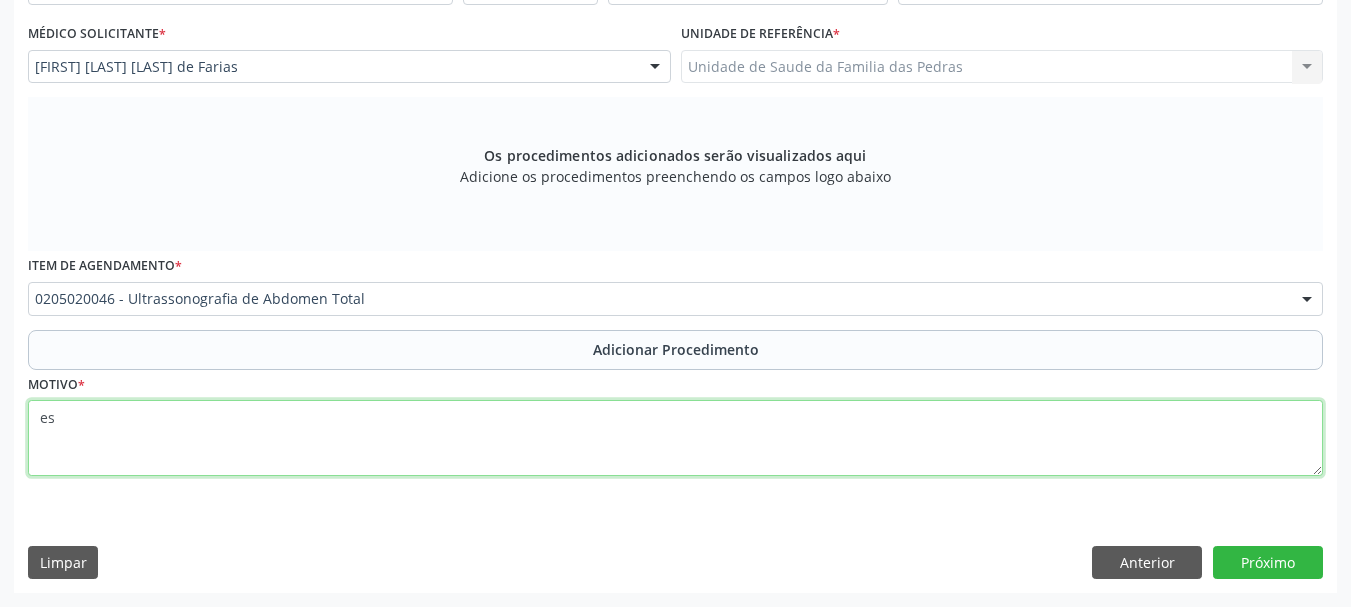 type on "e" 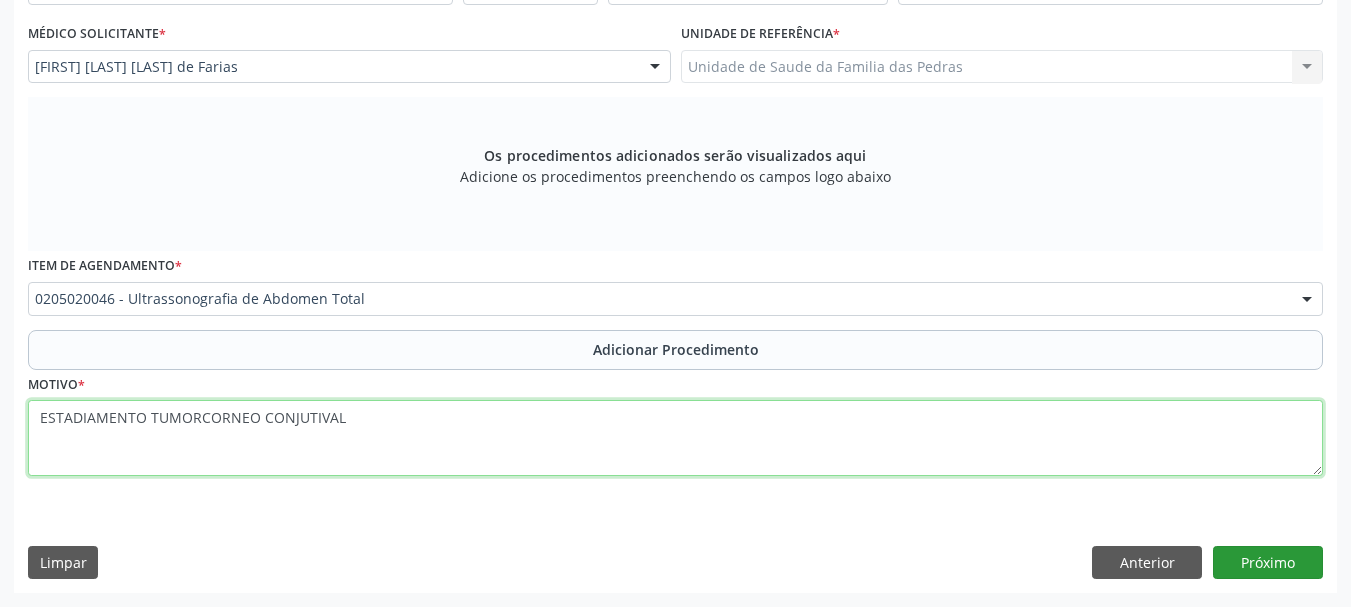 type on "ESTADIAMENTO TUMORCORNEO CONJUTIVAL" 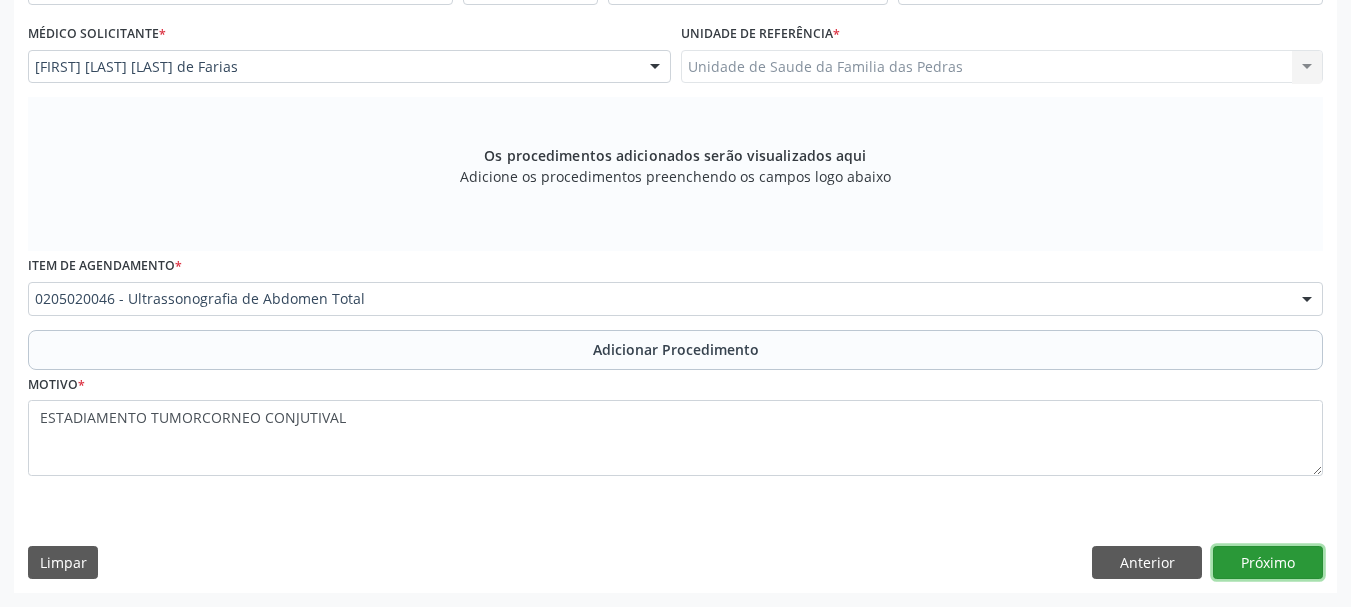 click on "Próximo" at bounding box center (1268, 563) 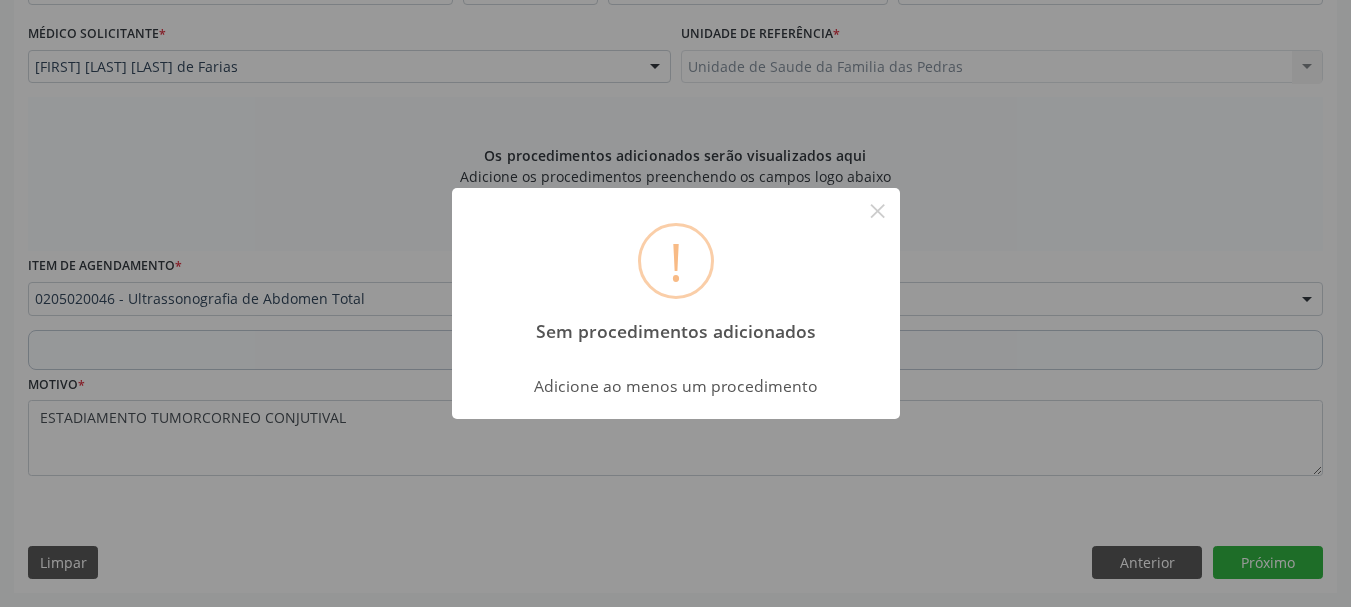 click on "! Sem procedimentos adicionados × Adicione ao menos um procedimento OK Cancel" at bounding box center [675, 303] 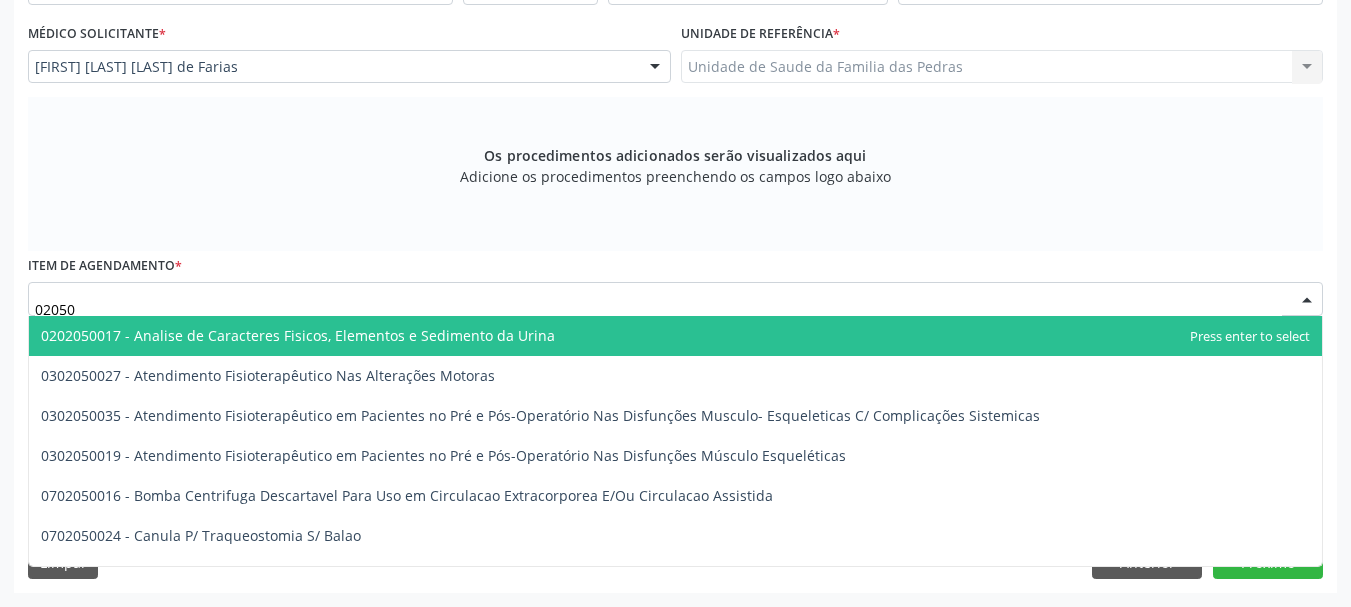 type on "020502" 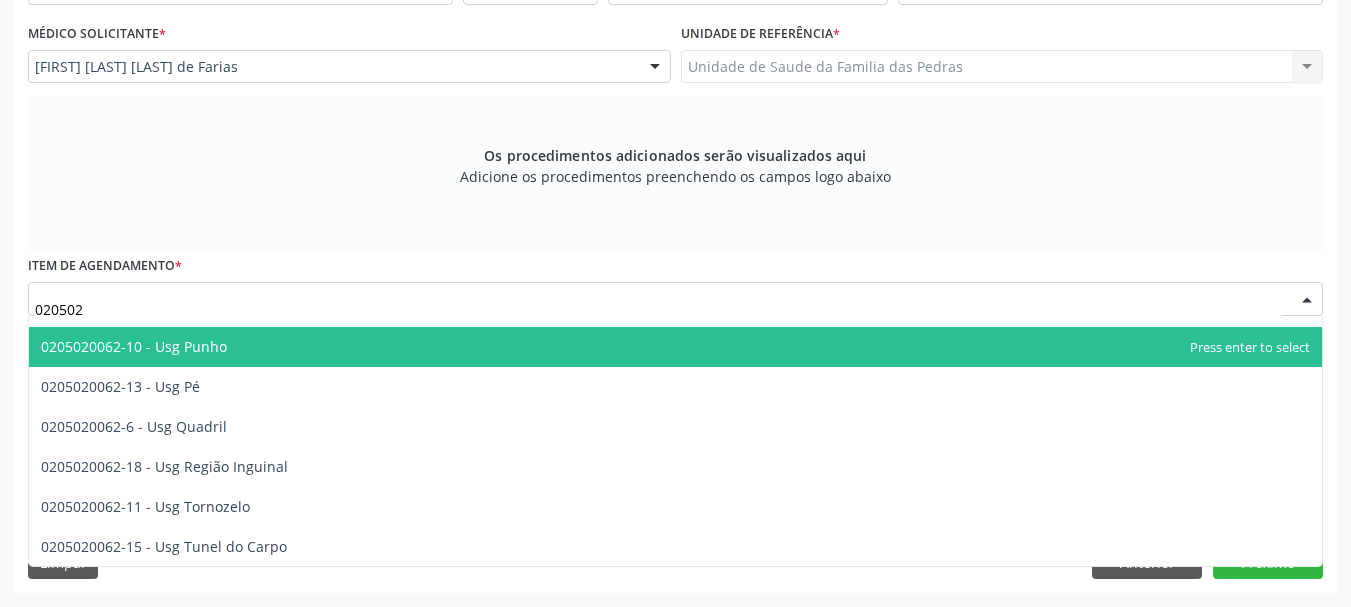 scroll, scrollTop: 1942, scrollLeft: 0, axis: vertical 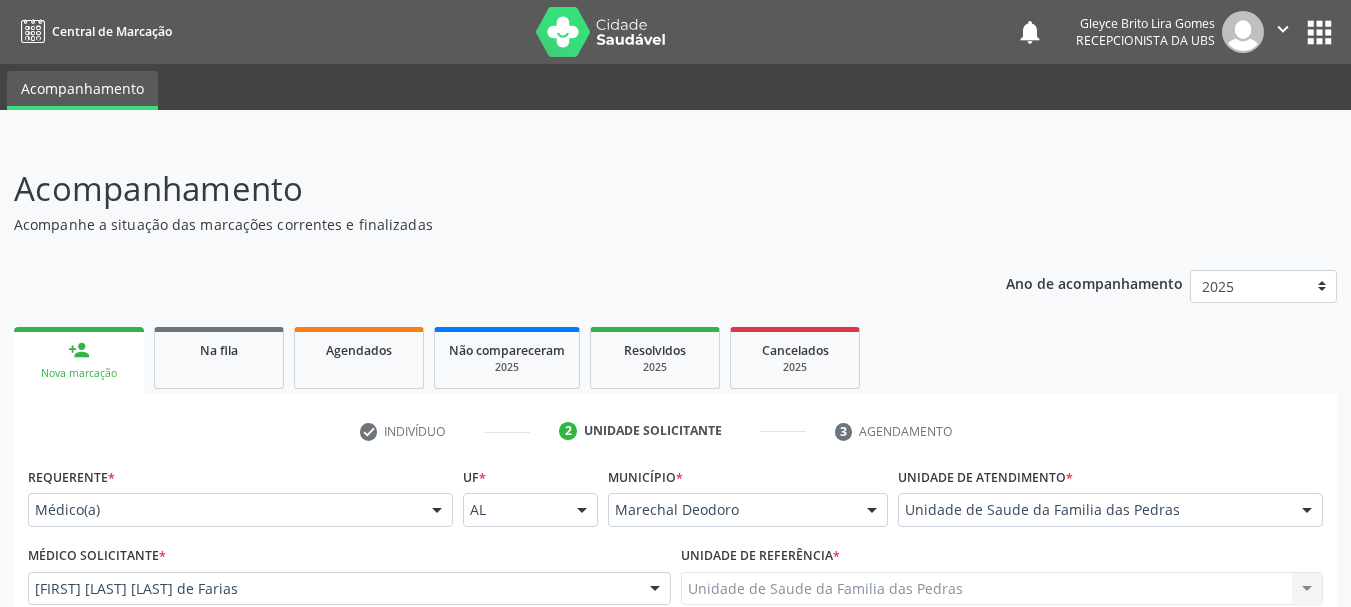 click on "person_add
Nova marcação" at bounding box center (79, 360) 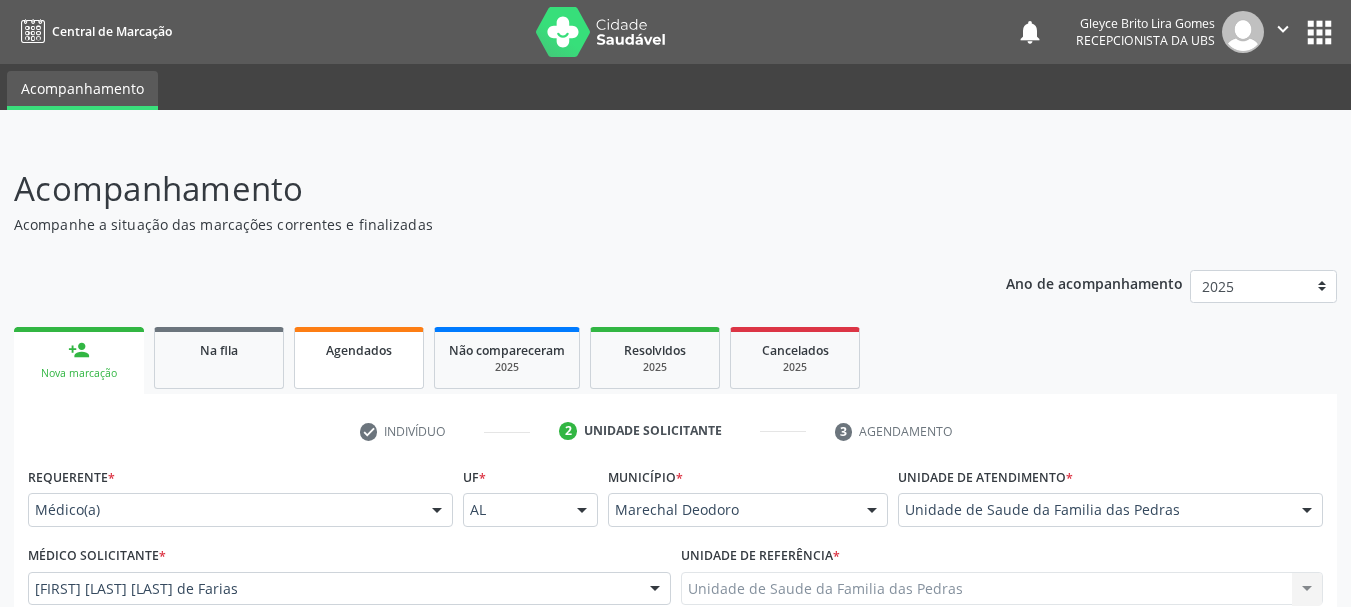 click on "Agendados" at bounding box center [359, 358] 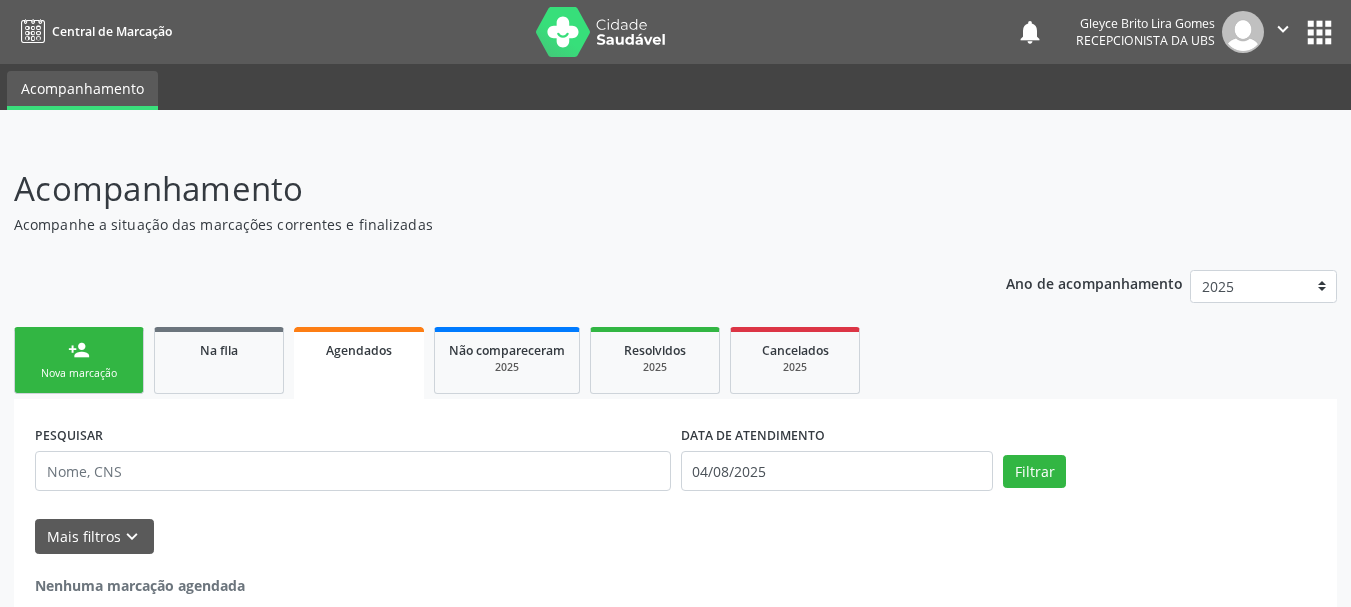click on "person_add
Nova marcação" at bounding box center (79, 360) 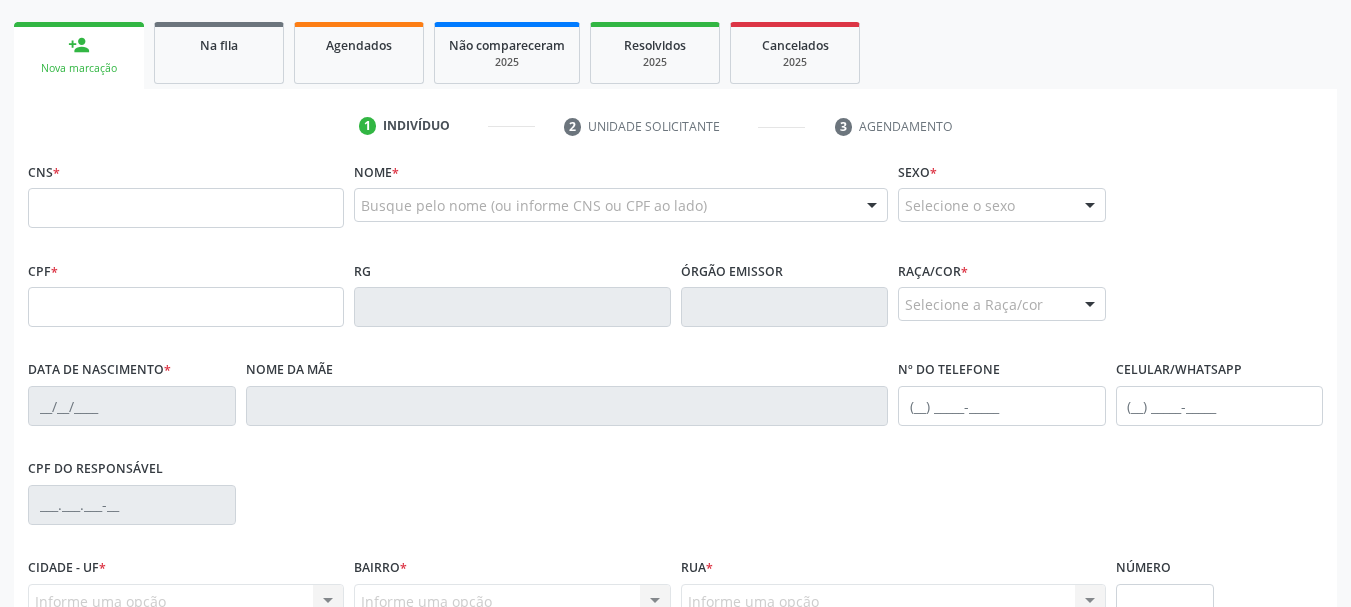 scroll, scrollTop: 200, scrollLeft: 0, axis: vertical 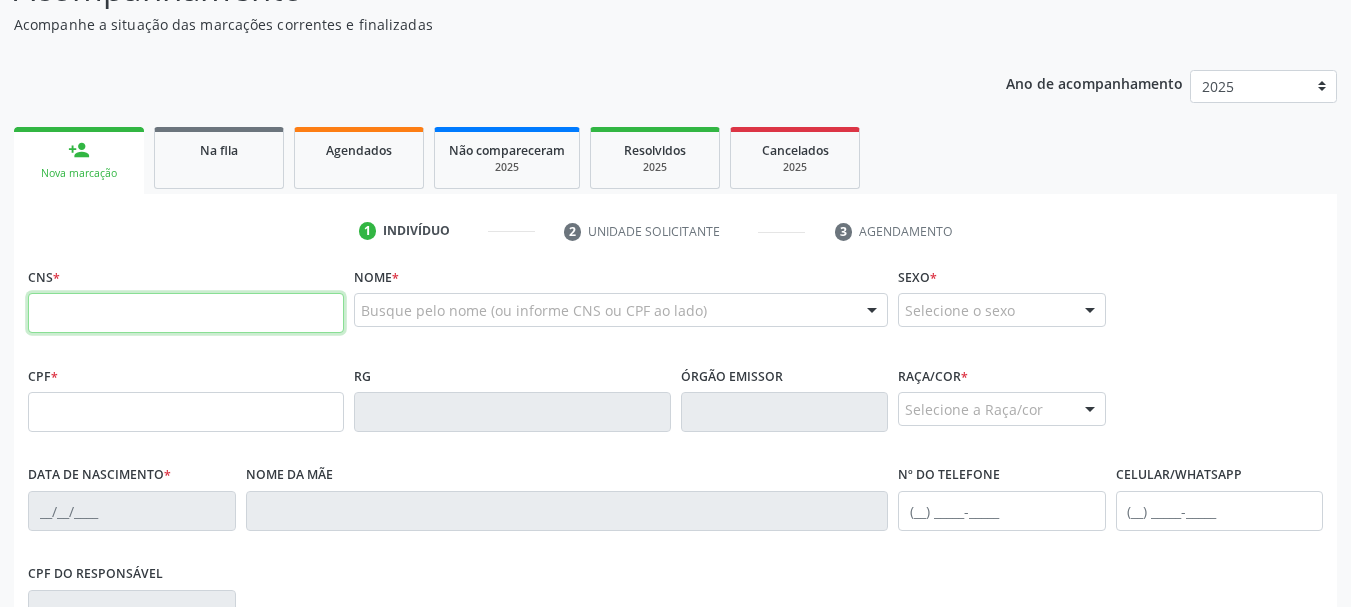 click at bounding box center [186, 313] 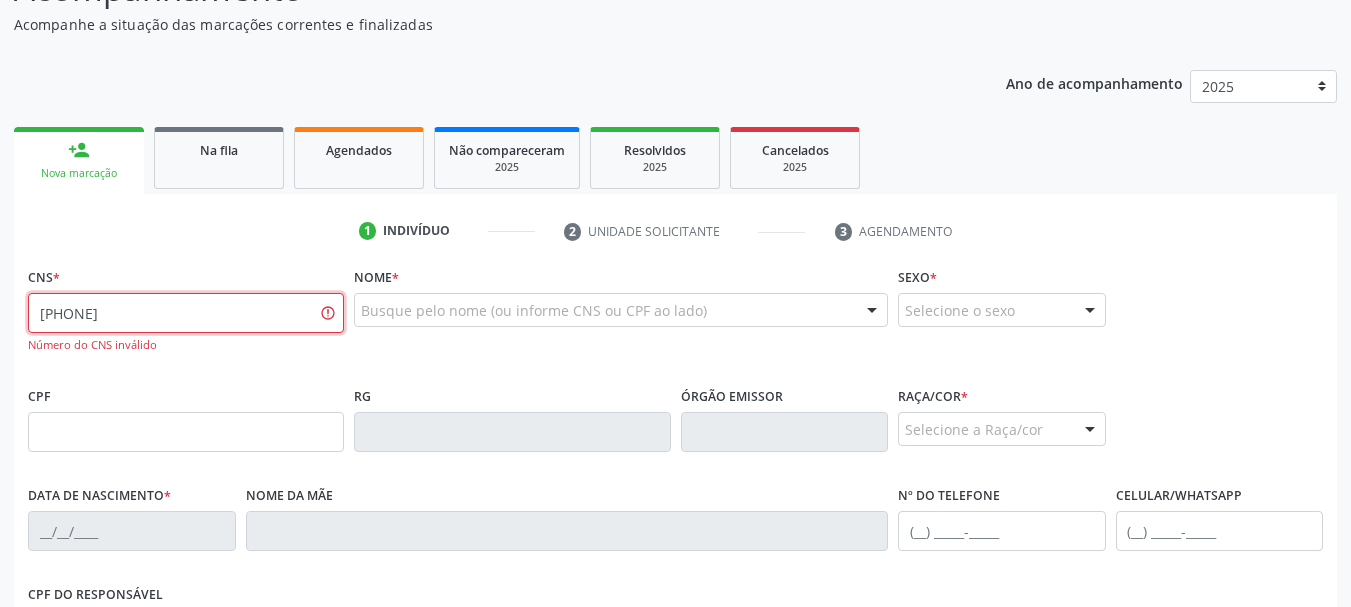 type on "[PHONE]" 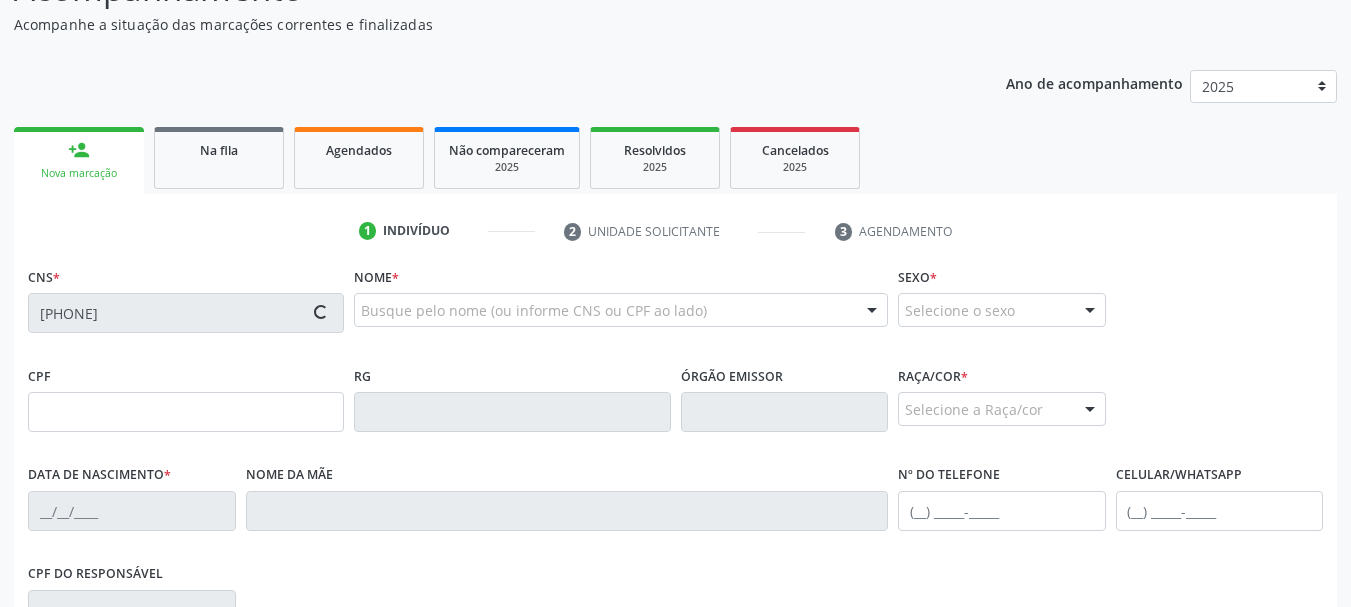 type on "[CPF]" 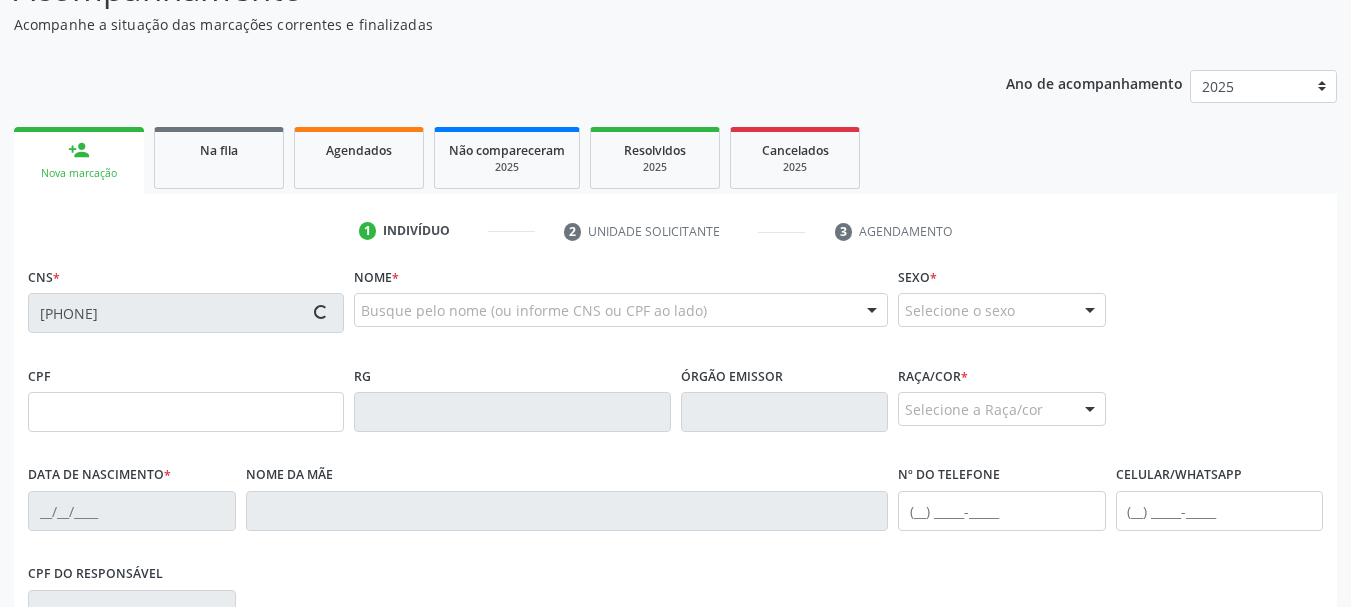 type on "[DATE]" 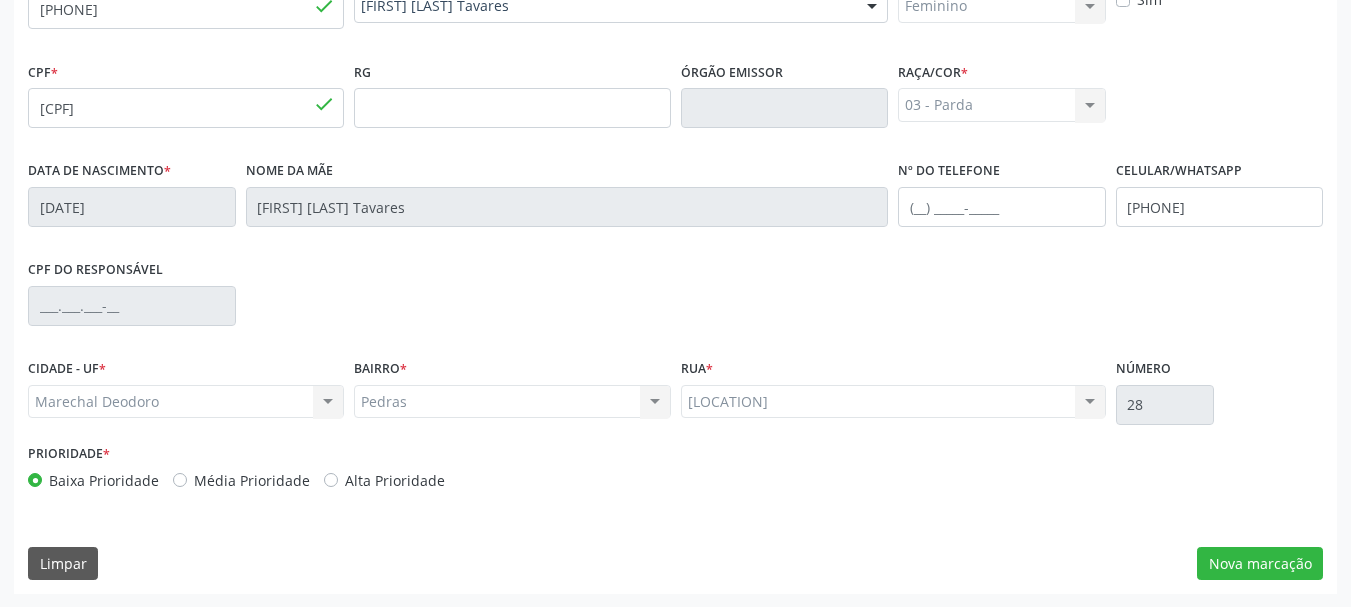 scroll, scrollTop: 505, scrollLeft: 0, axis: vertical 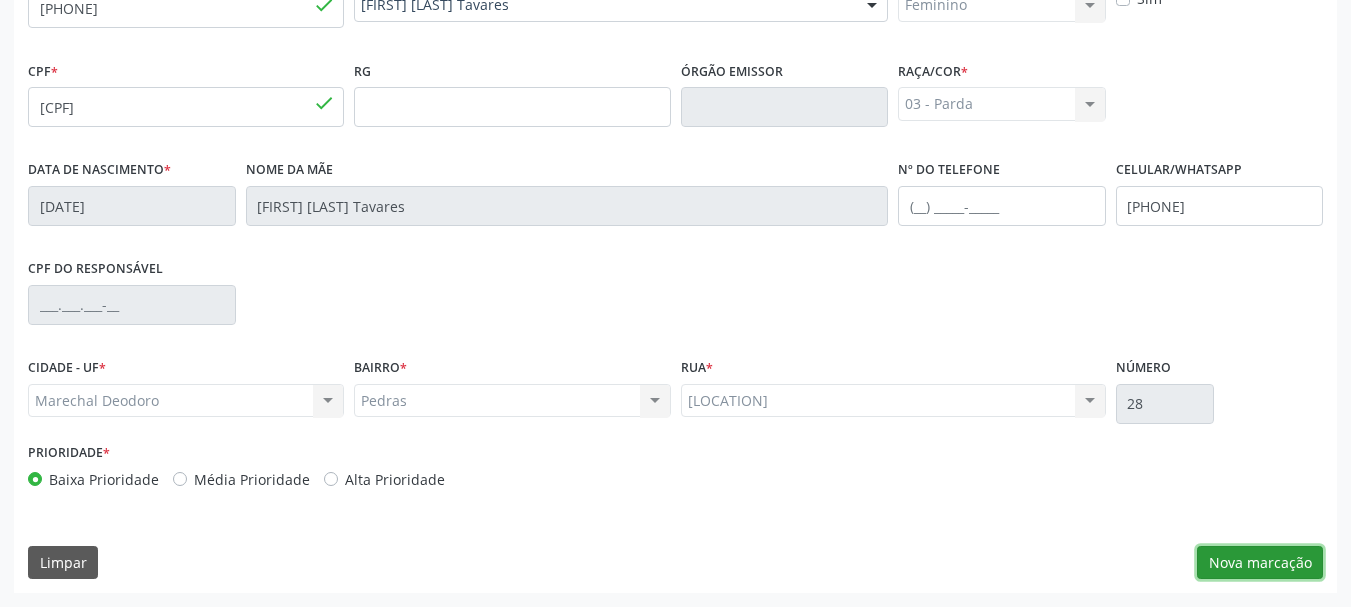 click on "Nova marcação" at bounding box center [1260, 563] 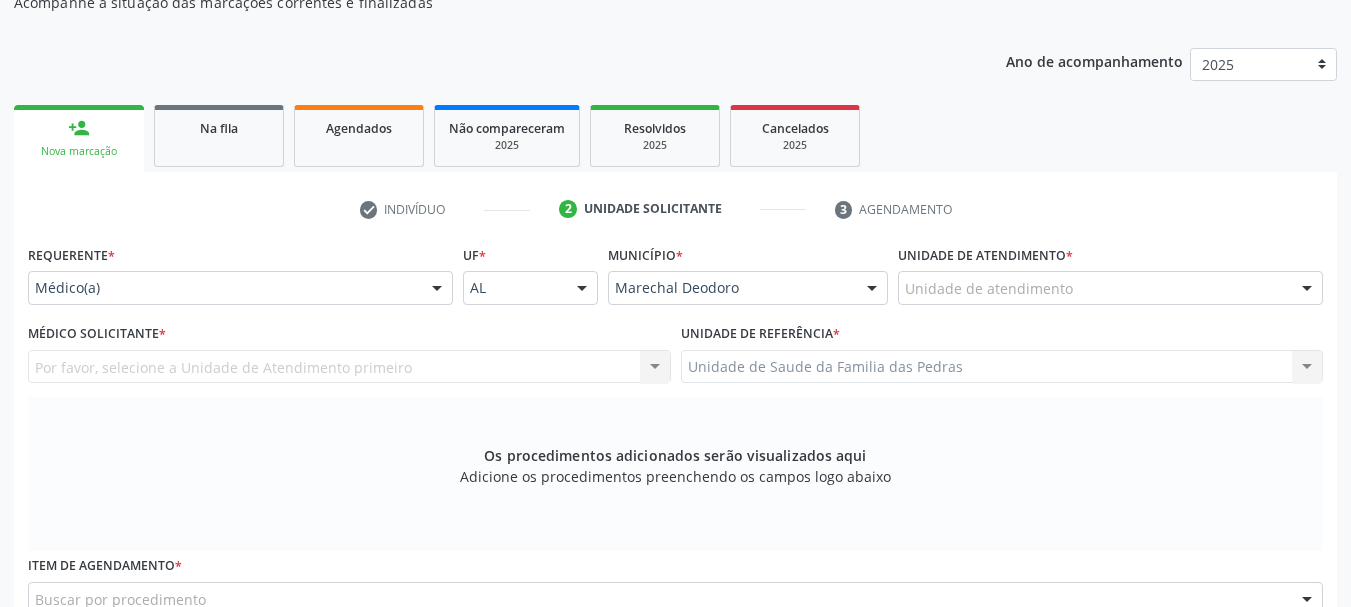 scroll, scrollTop: 105, scrollLeft: 0, axis: vertical 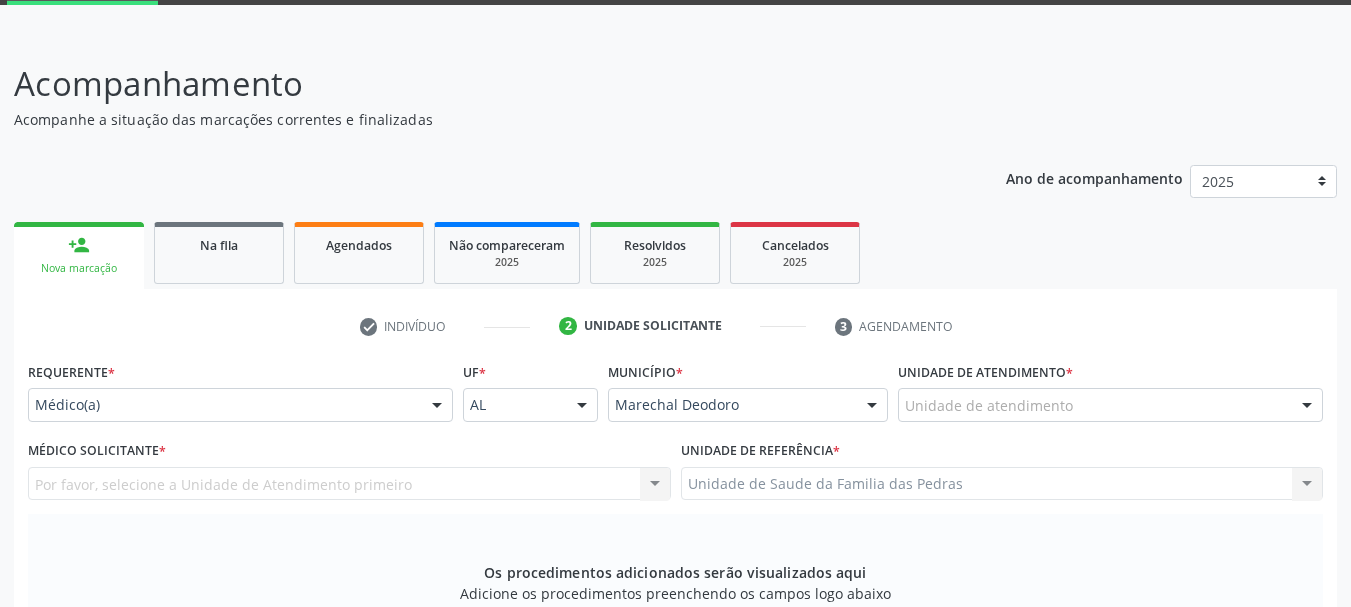 click on "Unidade de atendimento" at bounding box center [1110, 405] 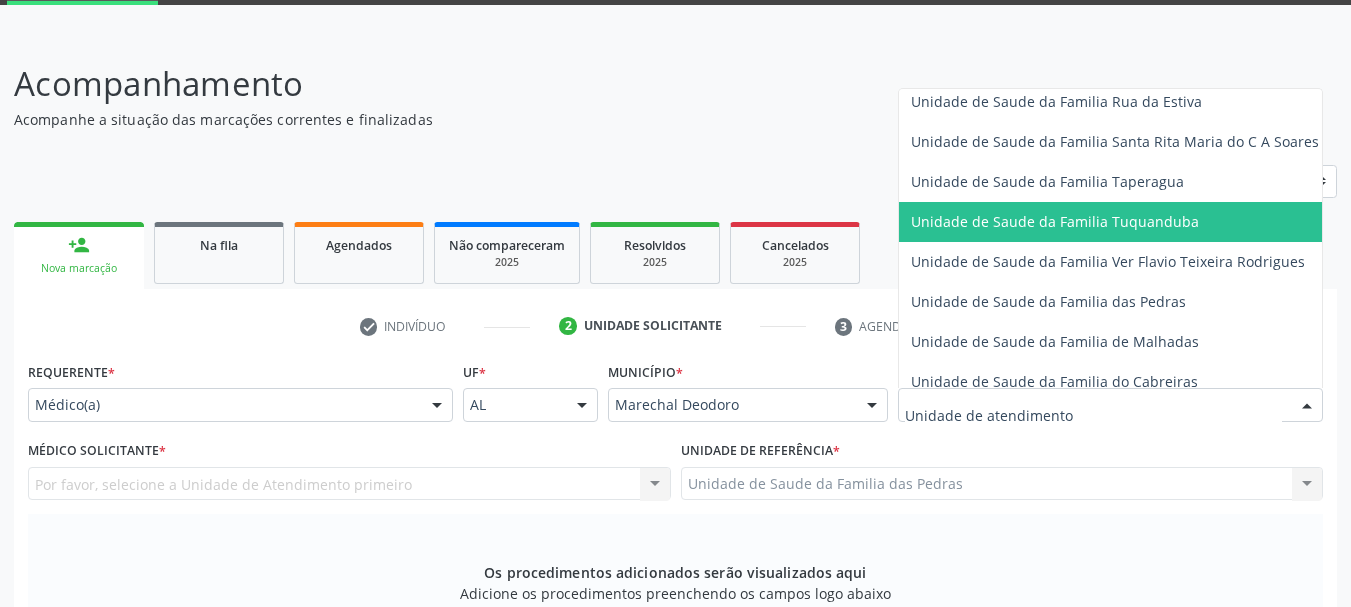 scroll, scrollTop: 1400, scrollLeft: 0, axis: vertical 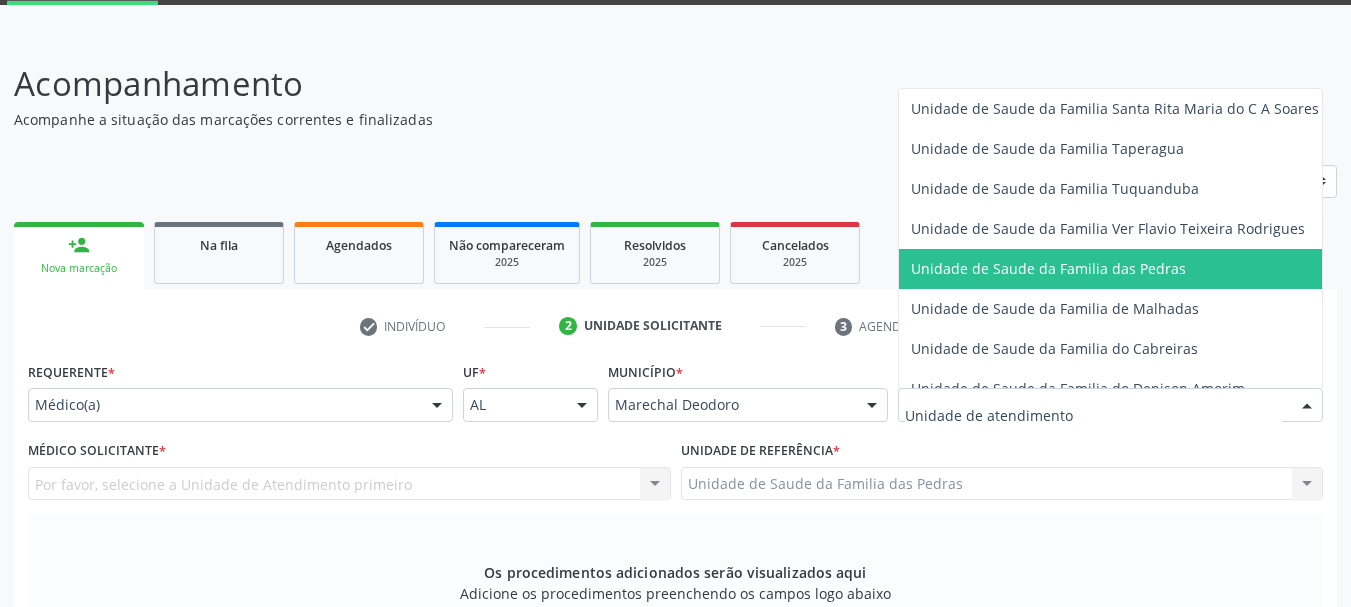 click on "Unidade de Saude da Familia das Pedras" at bounding box center [1048, 268] 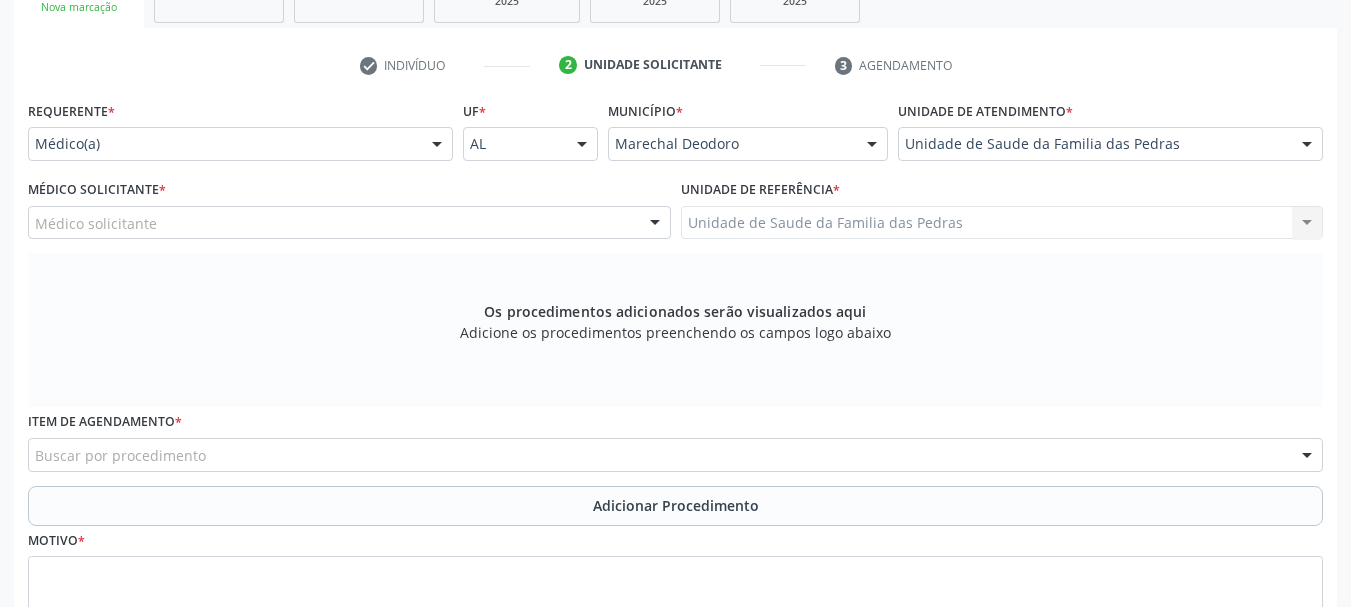 scroll, scrollTop: 405, scrollLeft: 0, axis: vertical 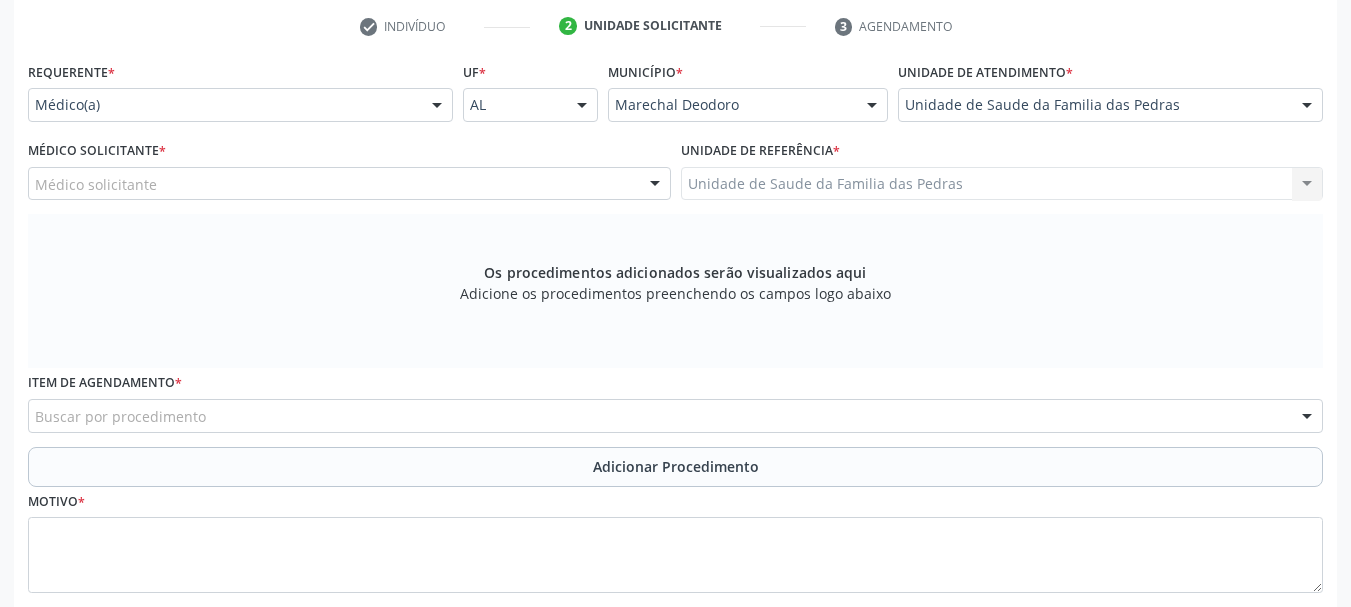 click on "Médico solicitante" at bounding box center (349, 184) 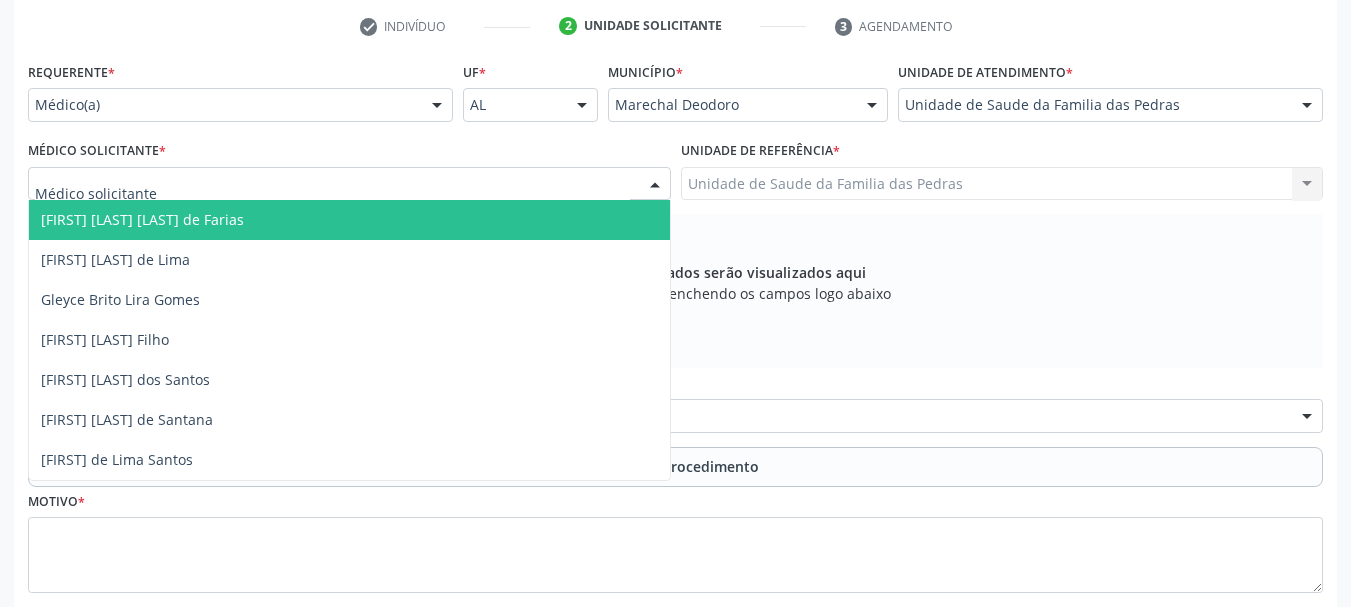 click on "[FIRST] [LAST] [LAST] de Farias" at bounding box center [349, 220] 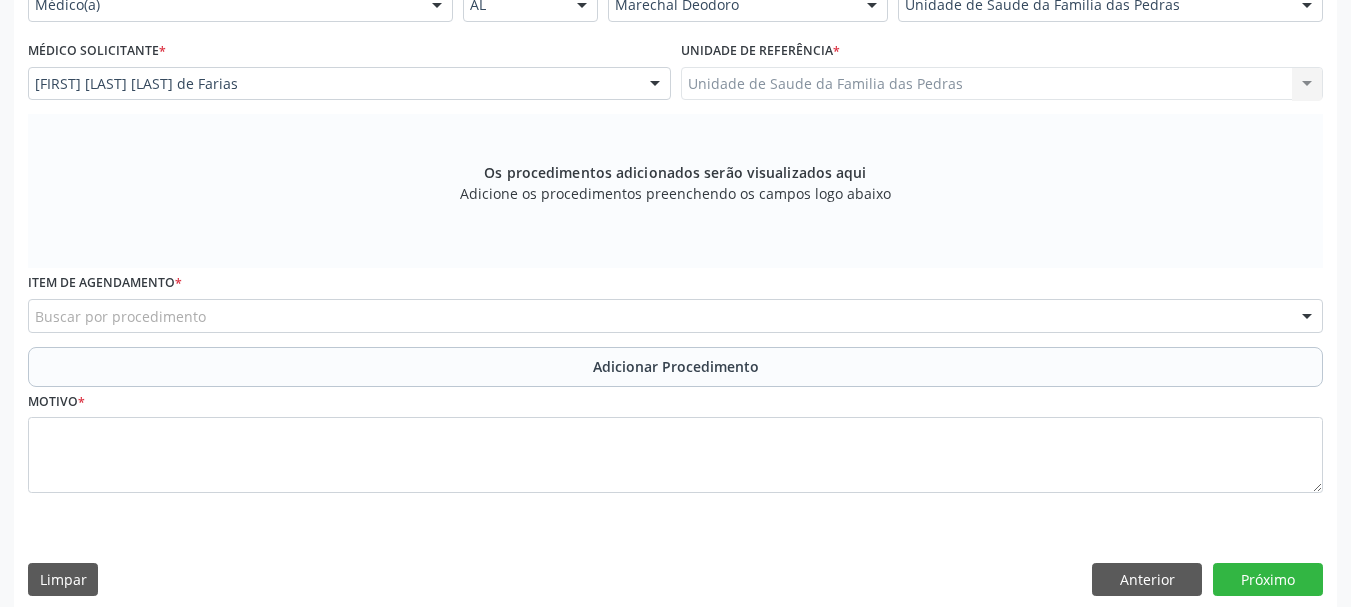 scroll, scrollTop: 522, scrollLeft: 0, axis: vertical 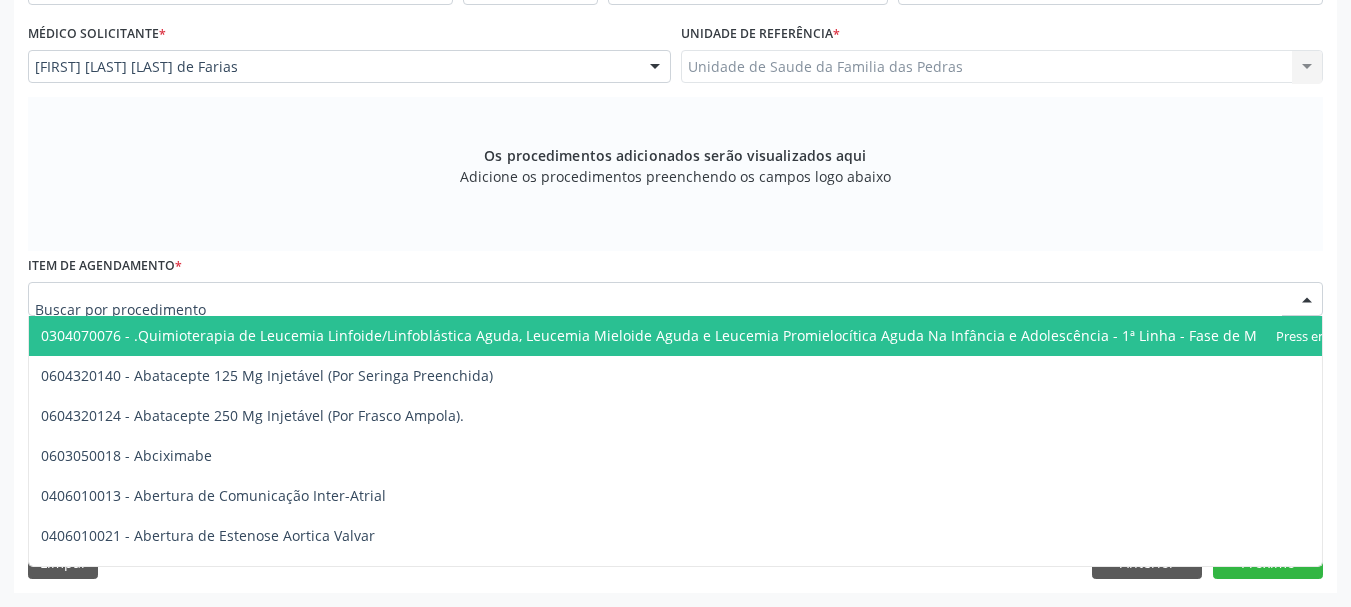 click at bounding box center (675, 299) 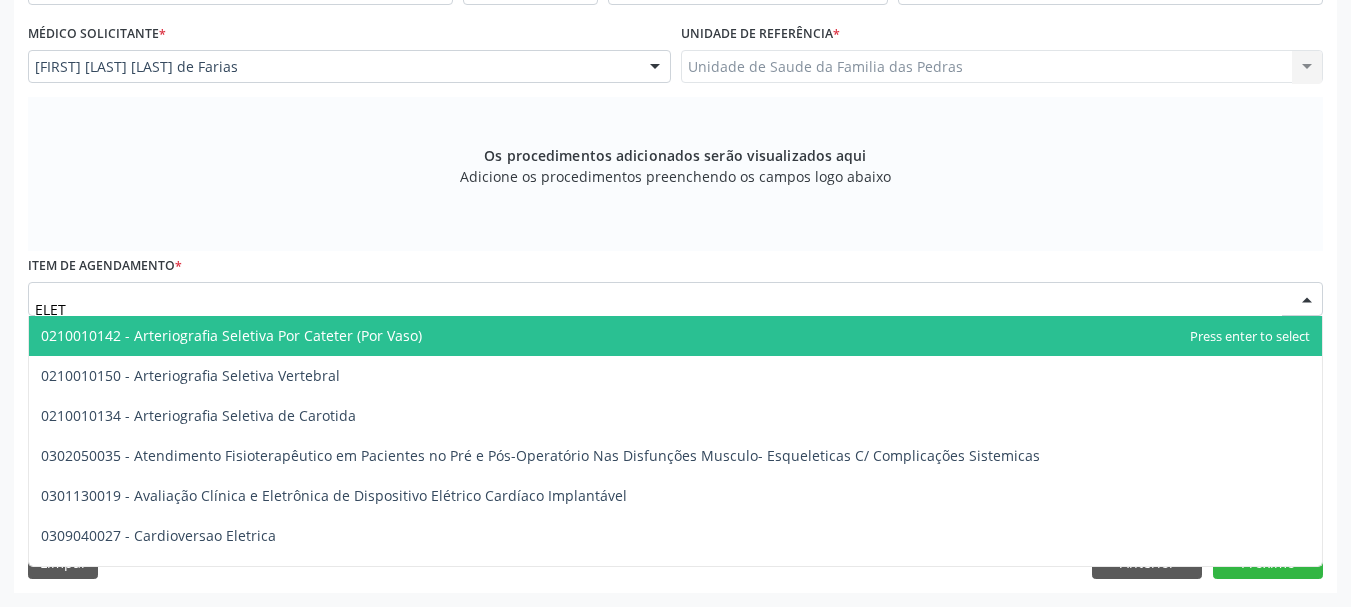 type on "ELETR" 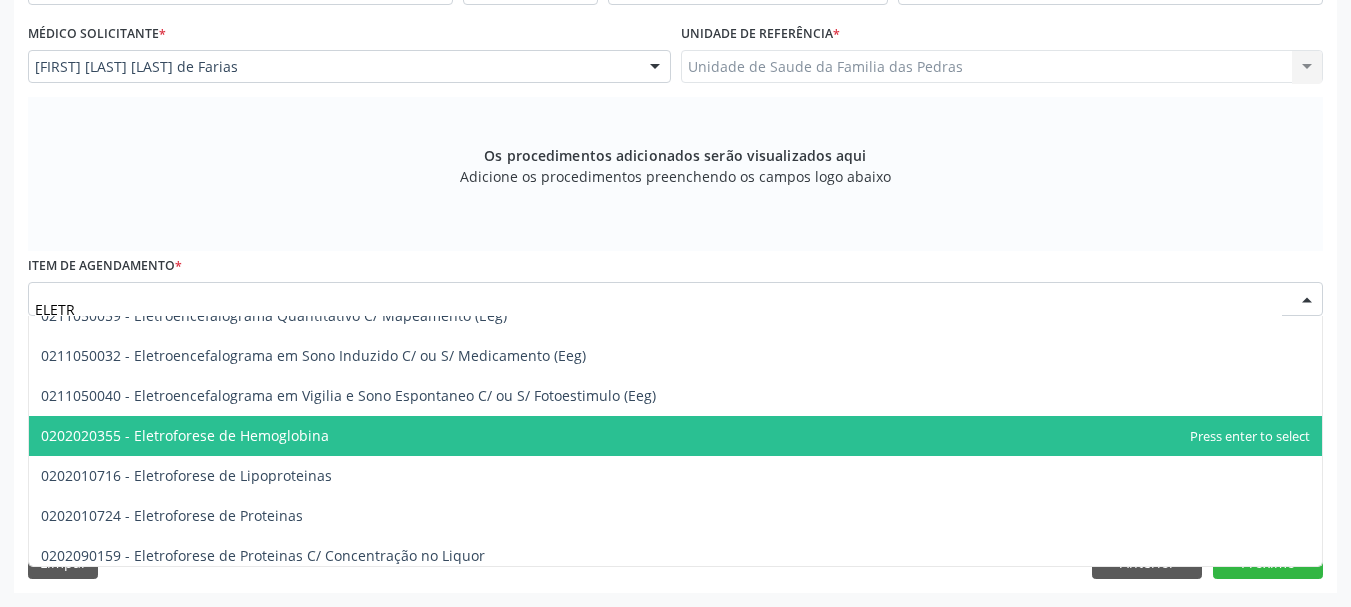 scroll, scrollTop: 600, scrollLeft: 0, axis: vertical 